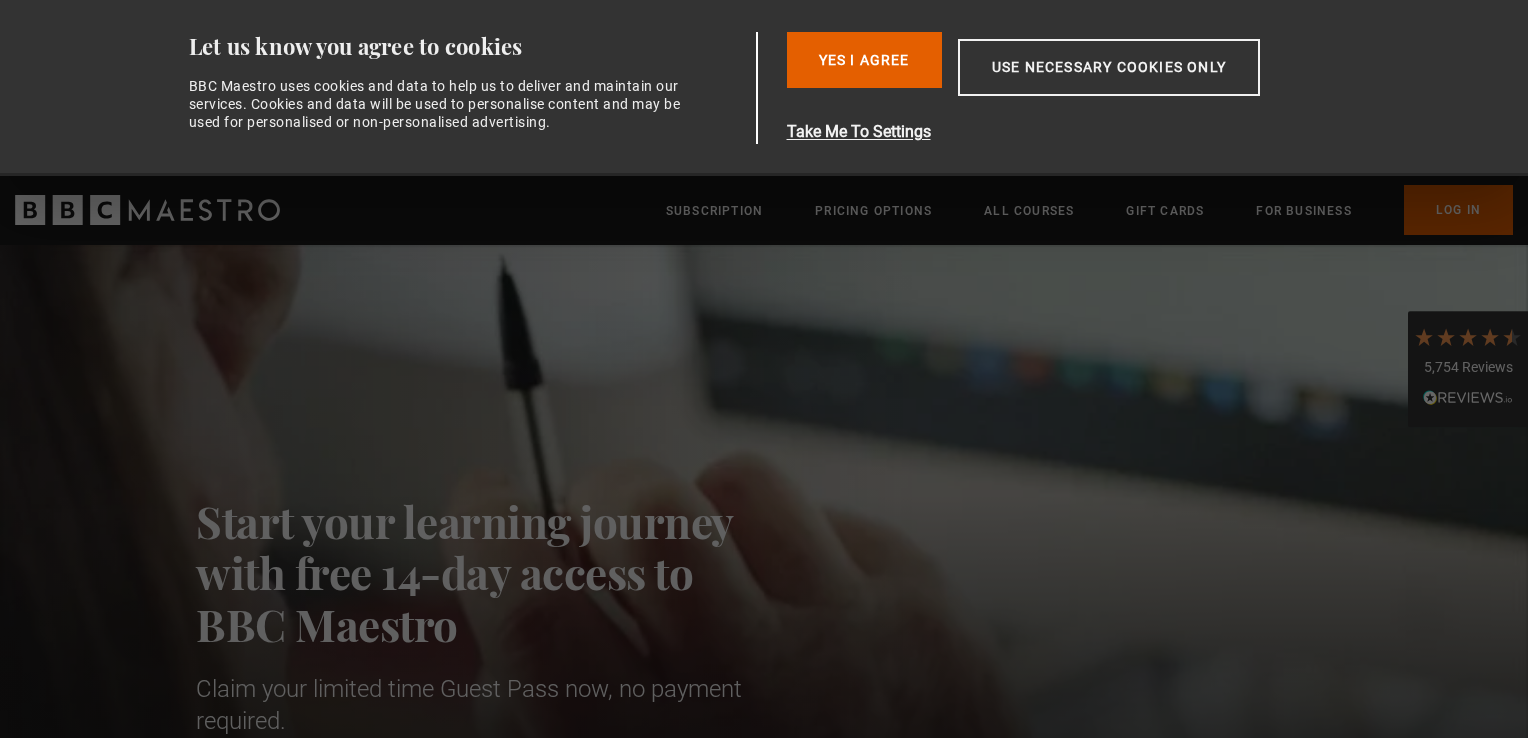 scroll, scrollTop: 0, scrollLeft: 0, axis: both 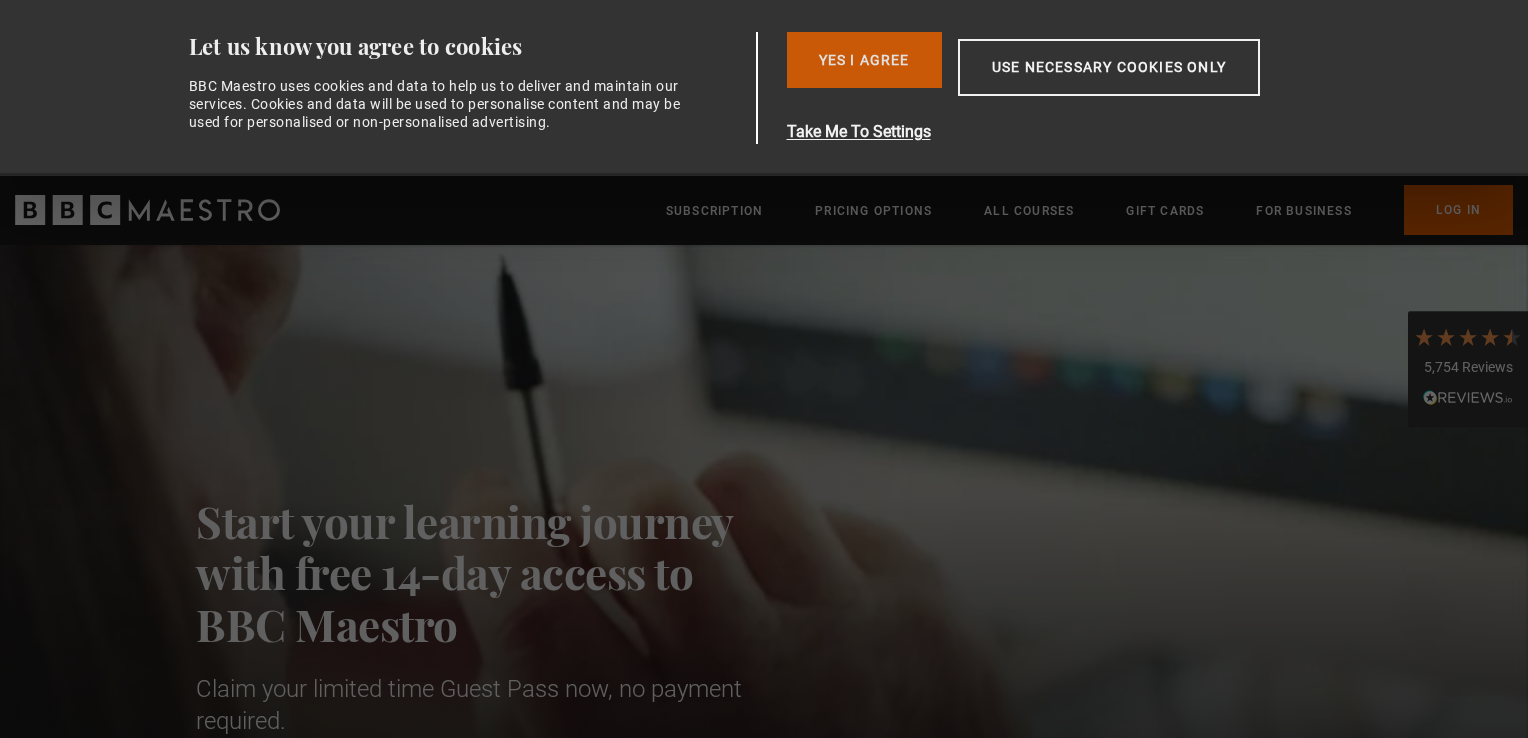 click on "Yes I Agree" at bounding box center [864, 60] 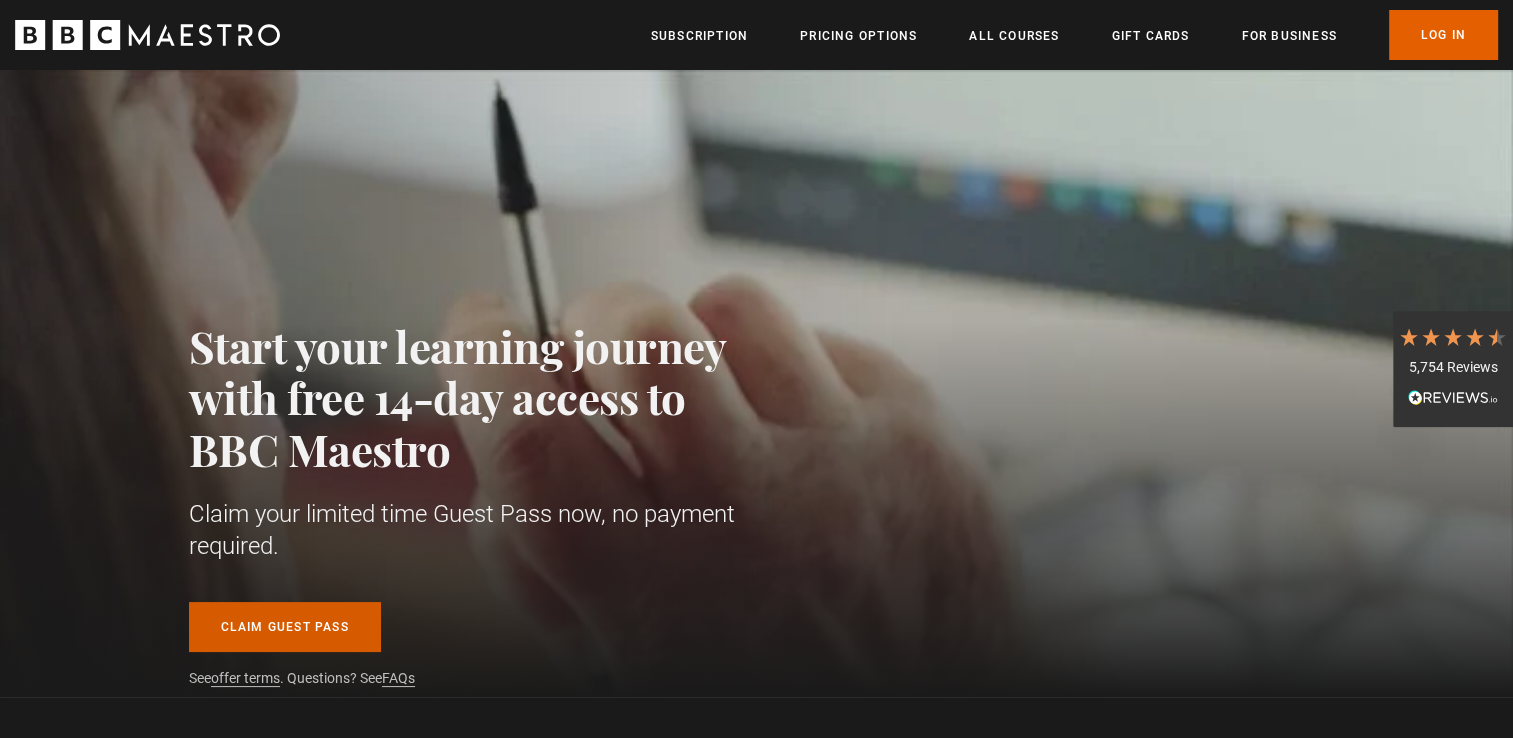 click on "Claim guest pass" at bounding box center (285, 627) 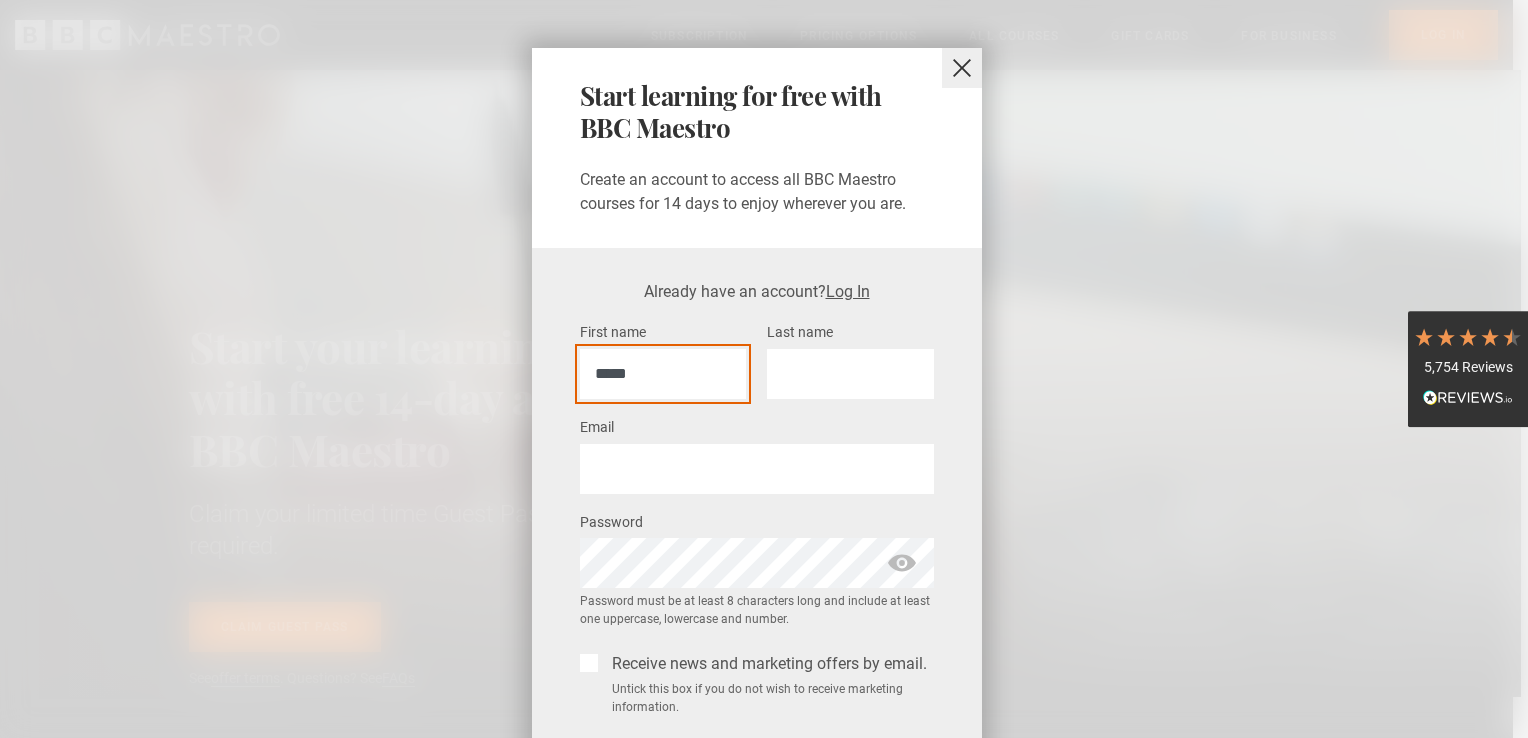 type on "*****" 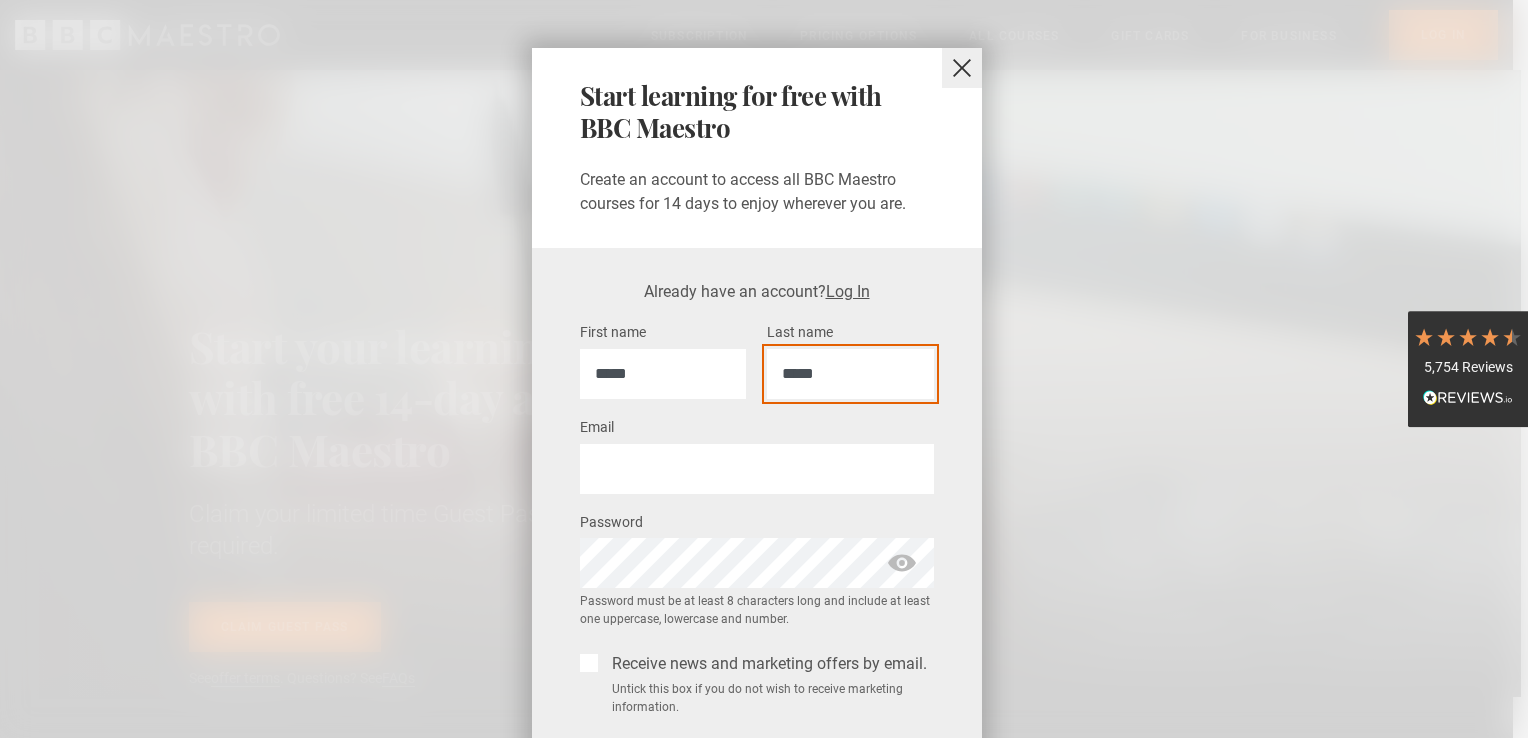 type on "*****" 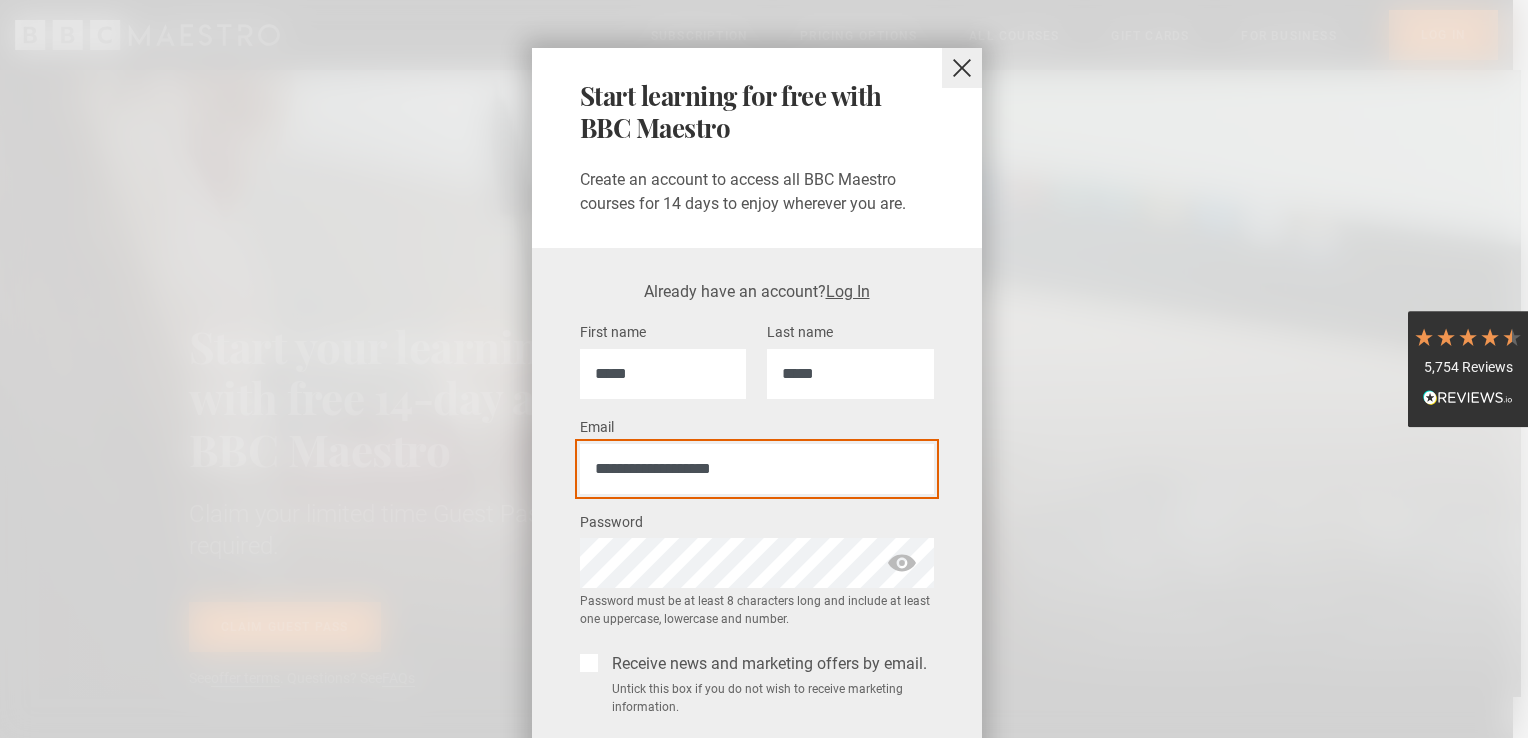 type on "**********" 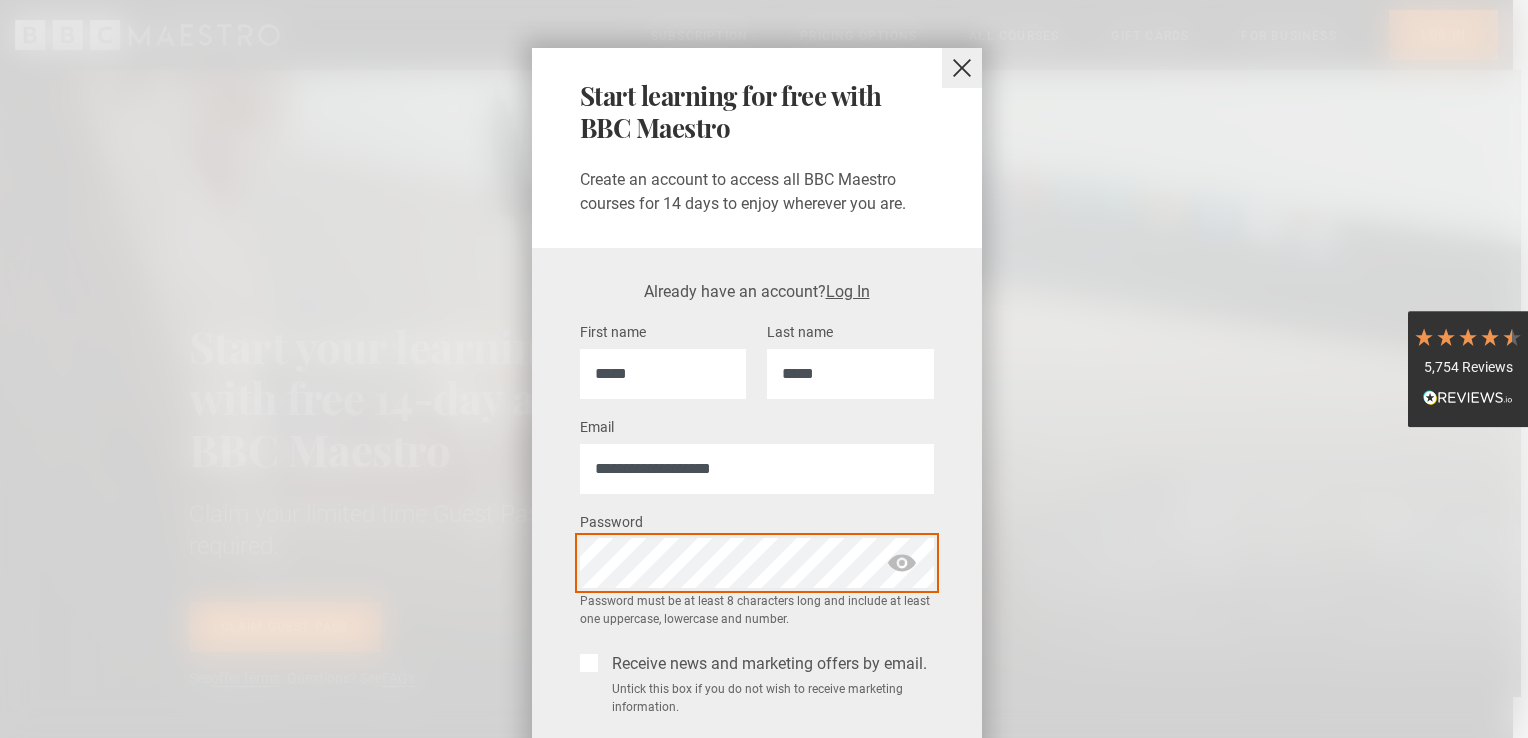 click on "Set up my account" at bounding box center (757, 821) 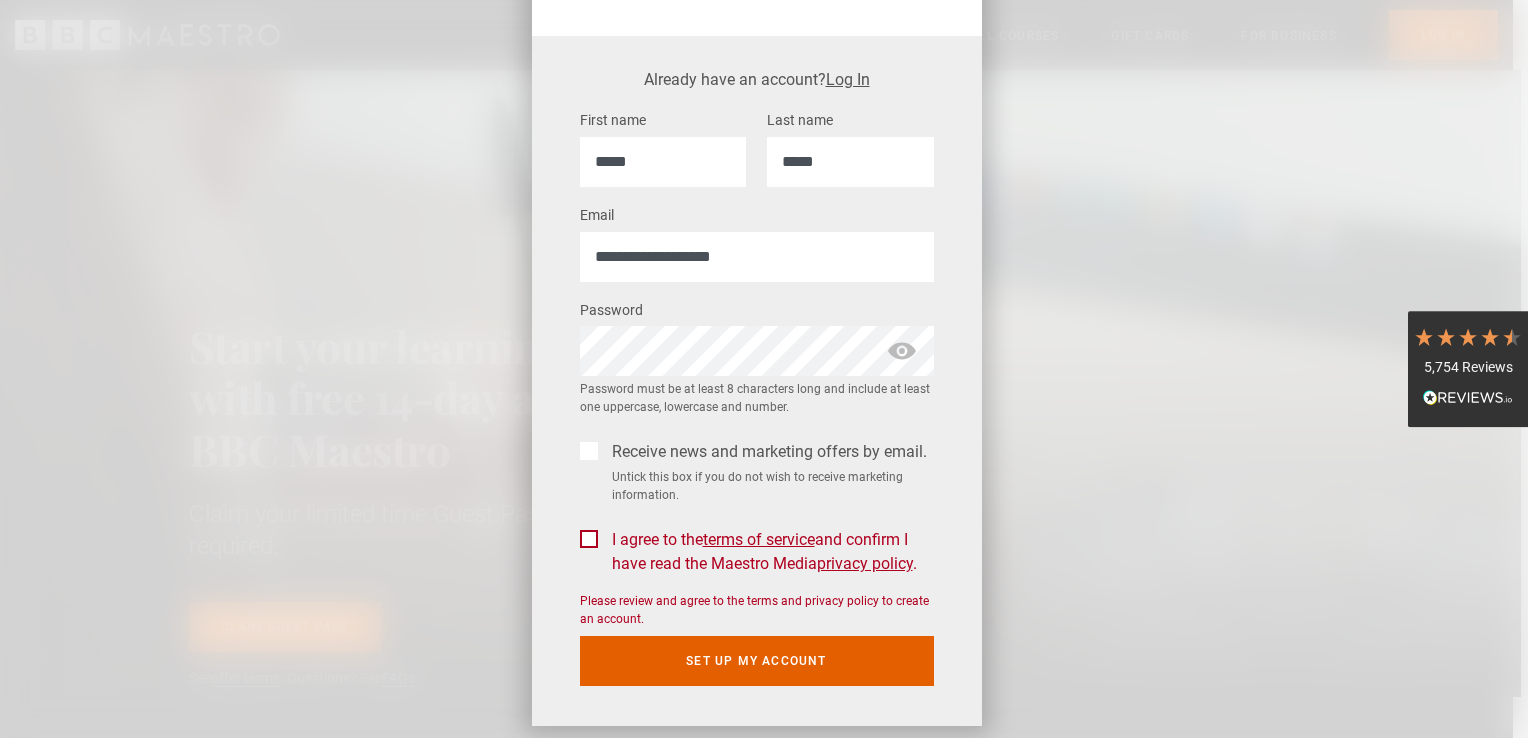 scroll, scrollTop: 227, scrollLeft: 0, axis: vertical 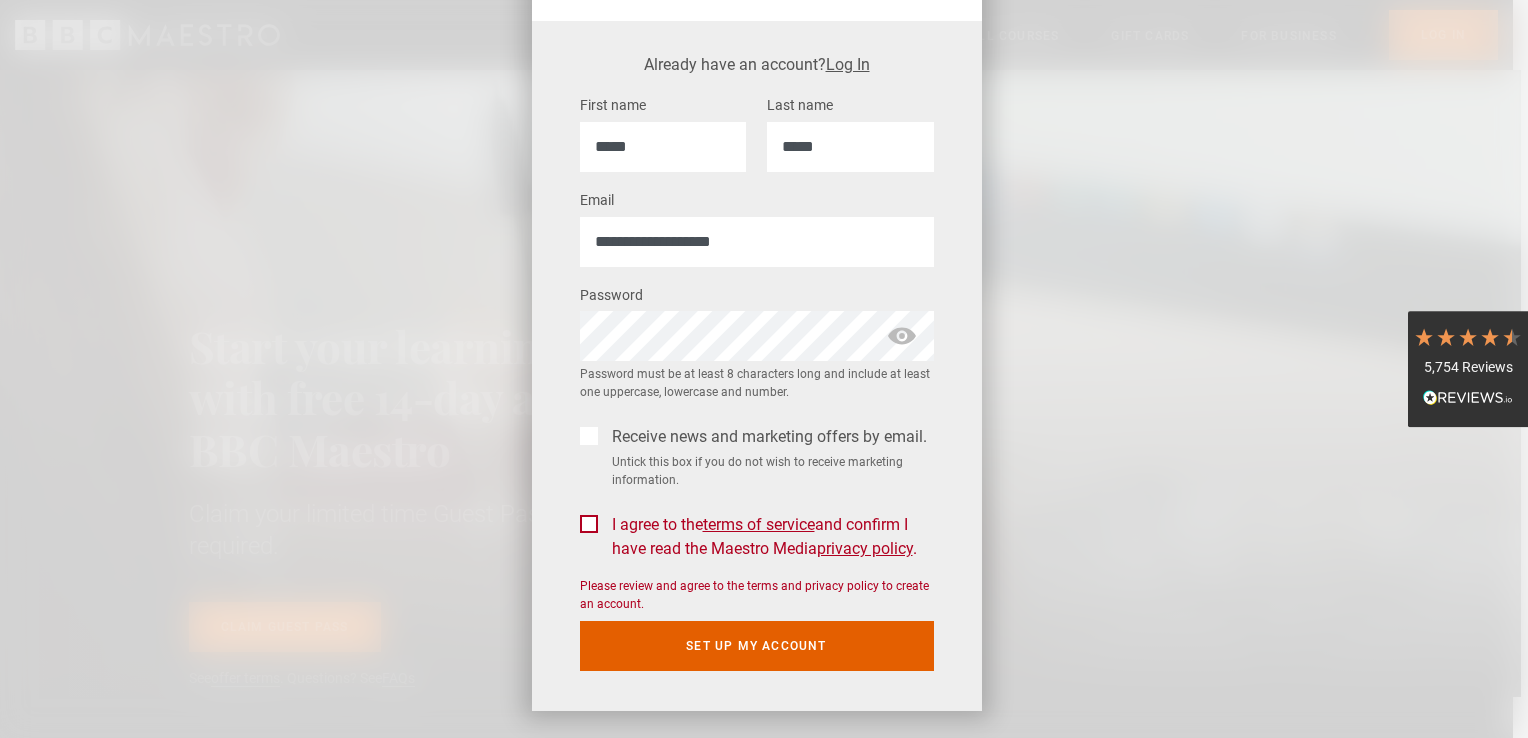 click on "I agree to the  terms of service  and confirm I have read the Maestro Media   privacy policy ." at bounding box center (769, 537) 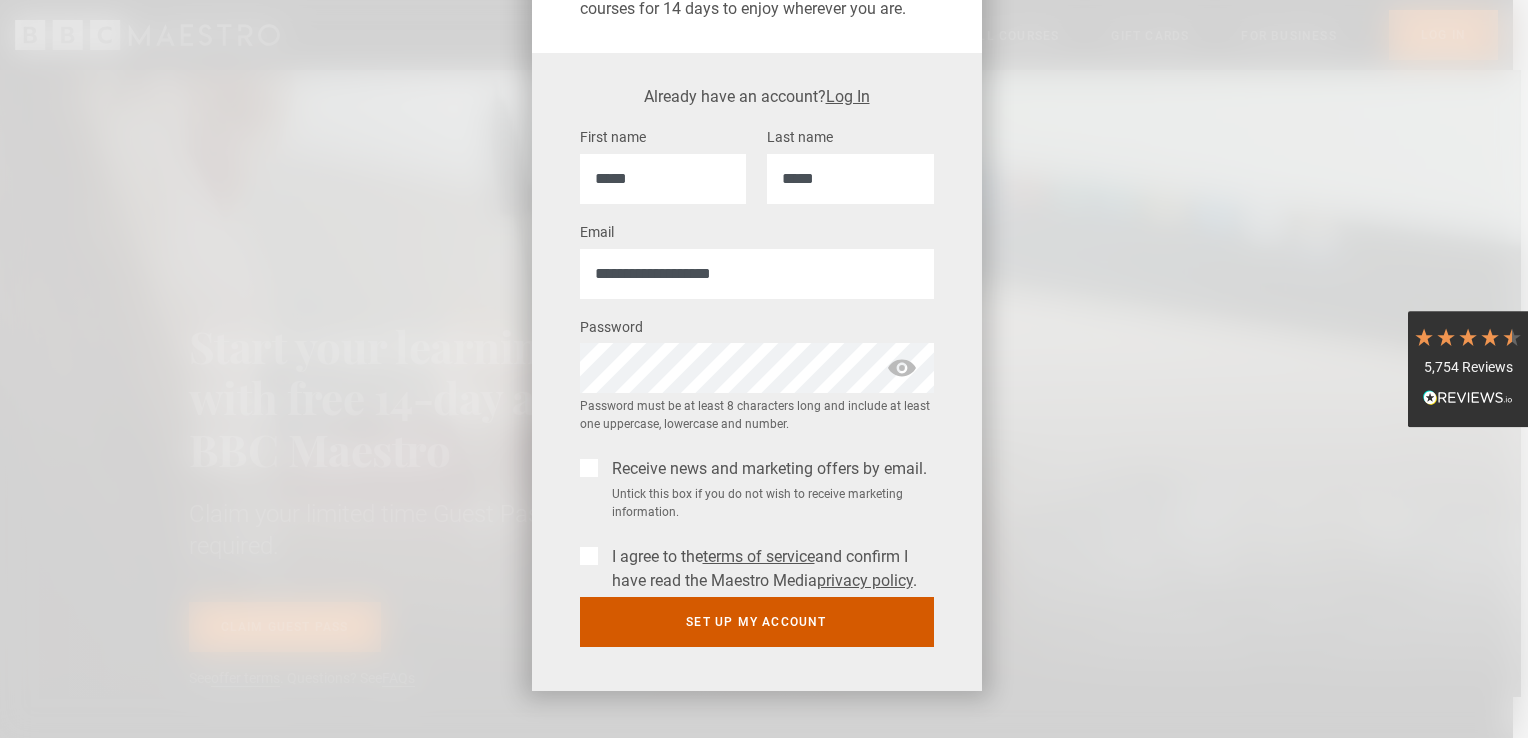 click on "Set up my account" at bounding box center [757, 622] 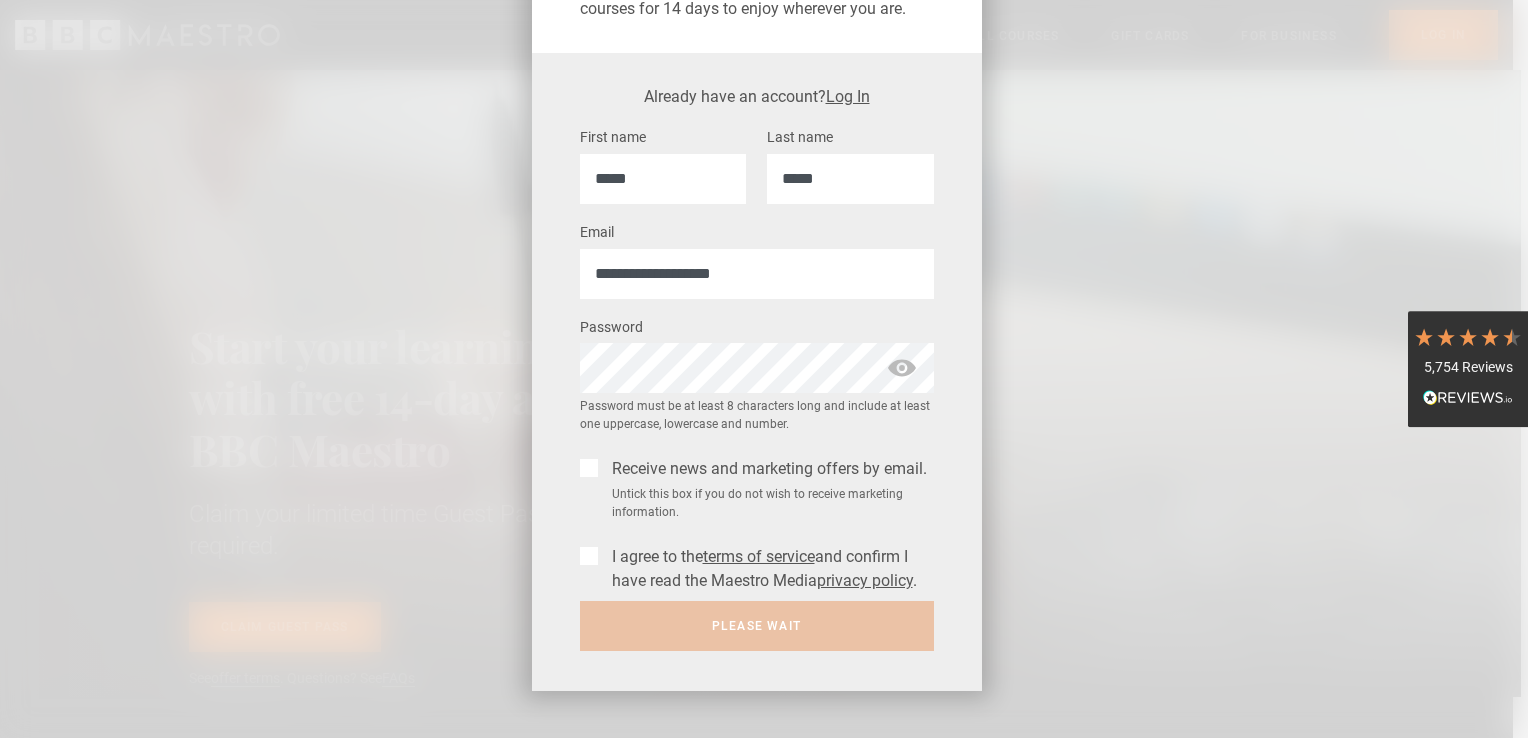 scroll, scrollTop: 0, scrollLeft: 0, axis: both 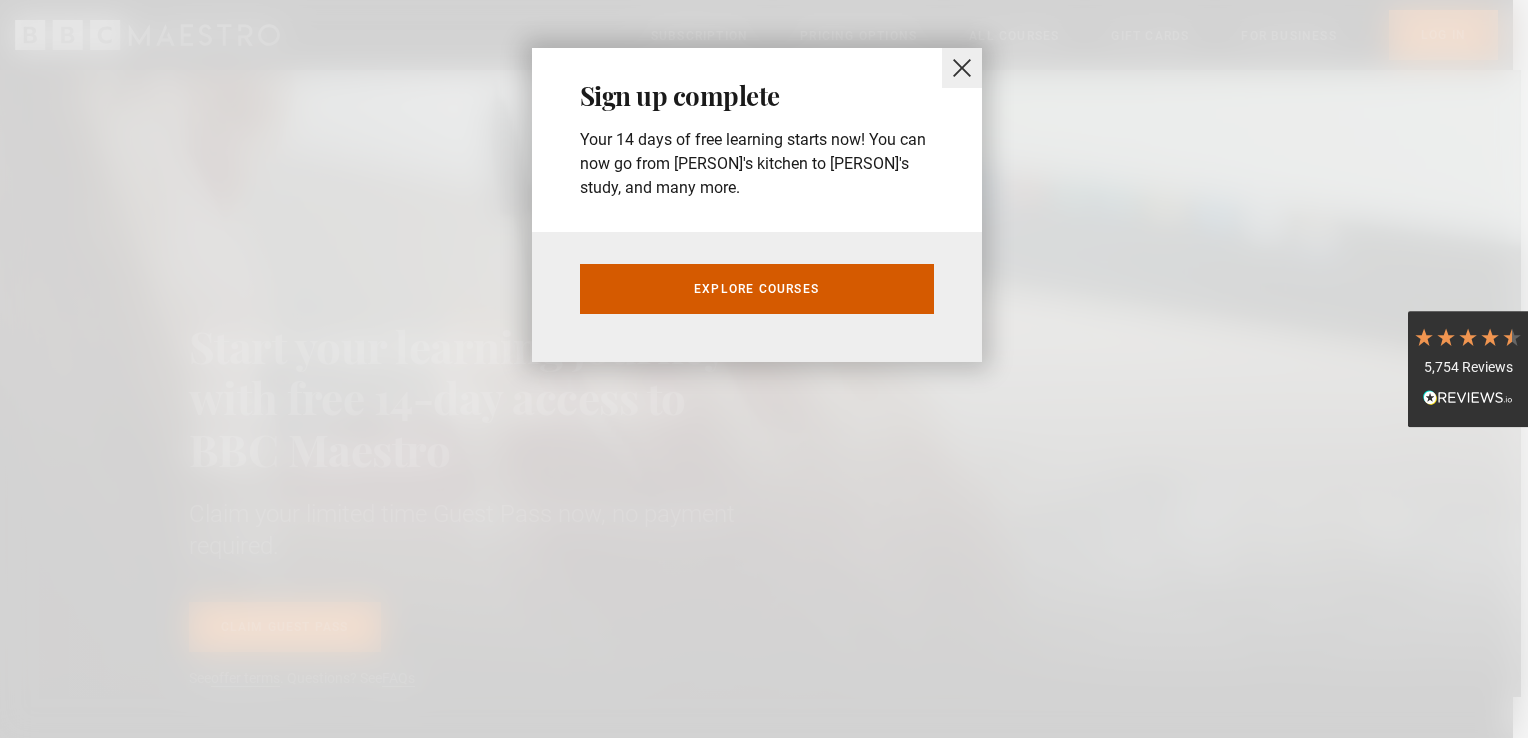 click on "Explore courses" at bounding box center (757, 289) 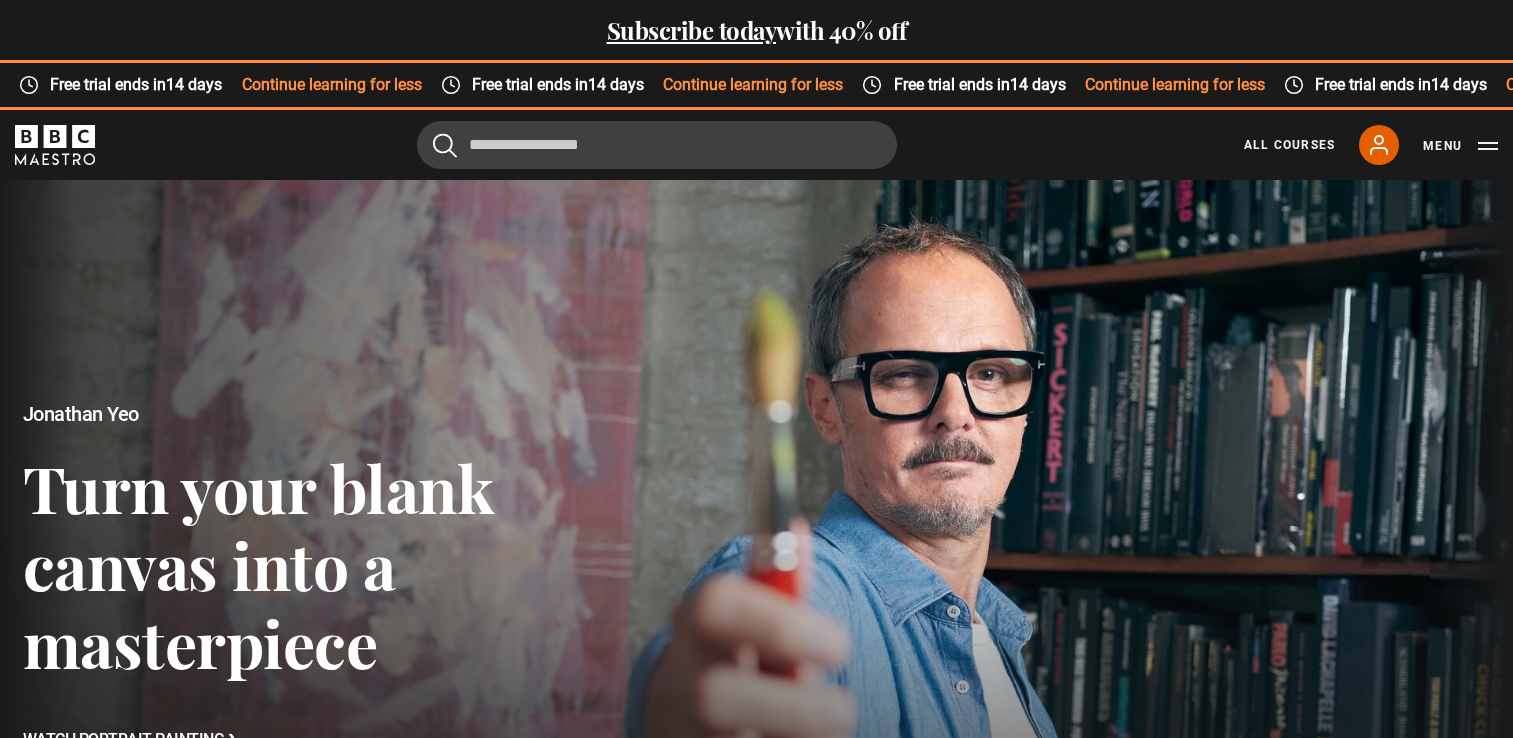scroll, scrollTop: 802, scrollLeft: 0, axis: vertical 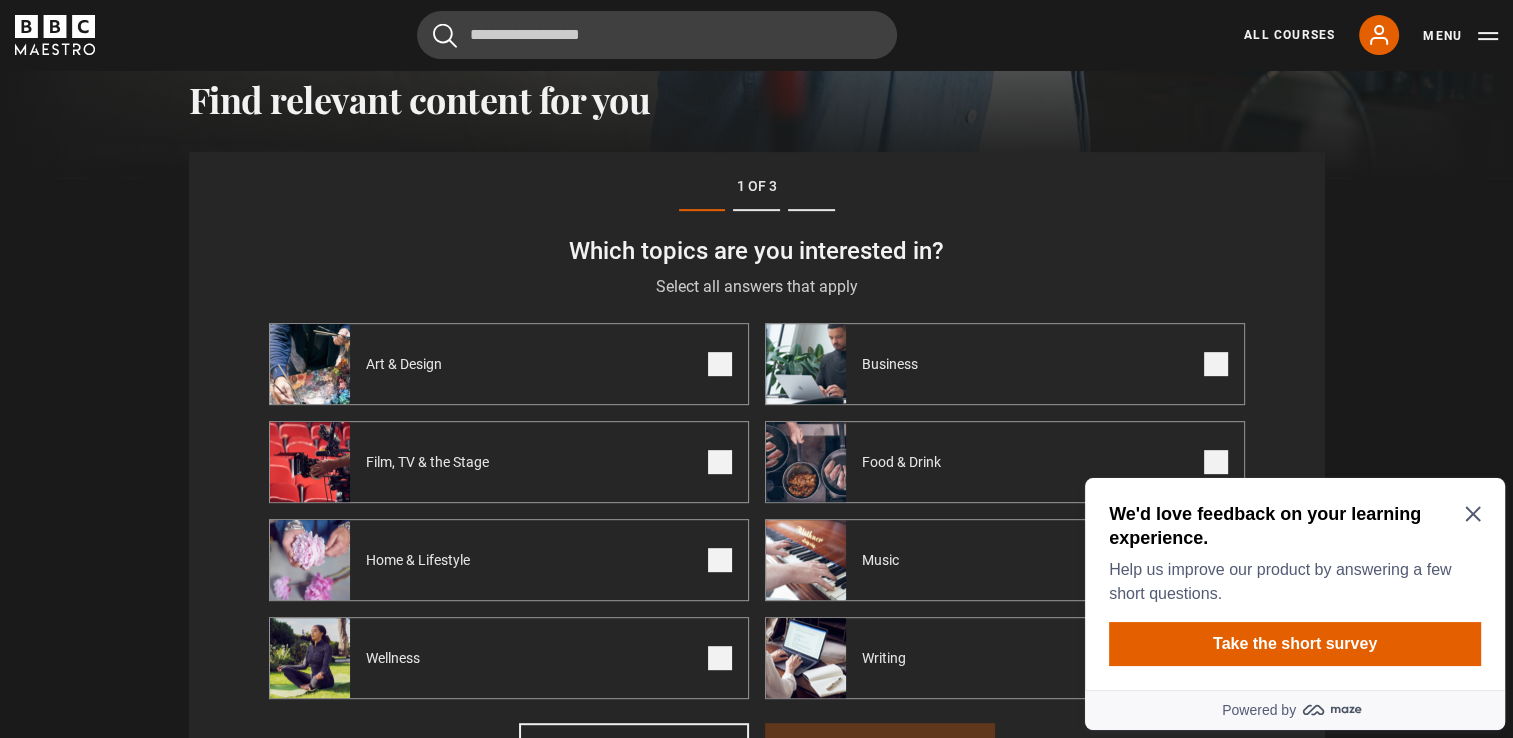click on "We'd love feedback on your learning experience. Help us improve our product by answering a few short questions." at bounding box center (1295, 554) 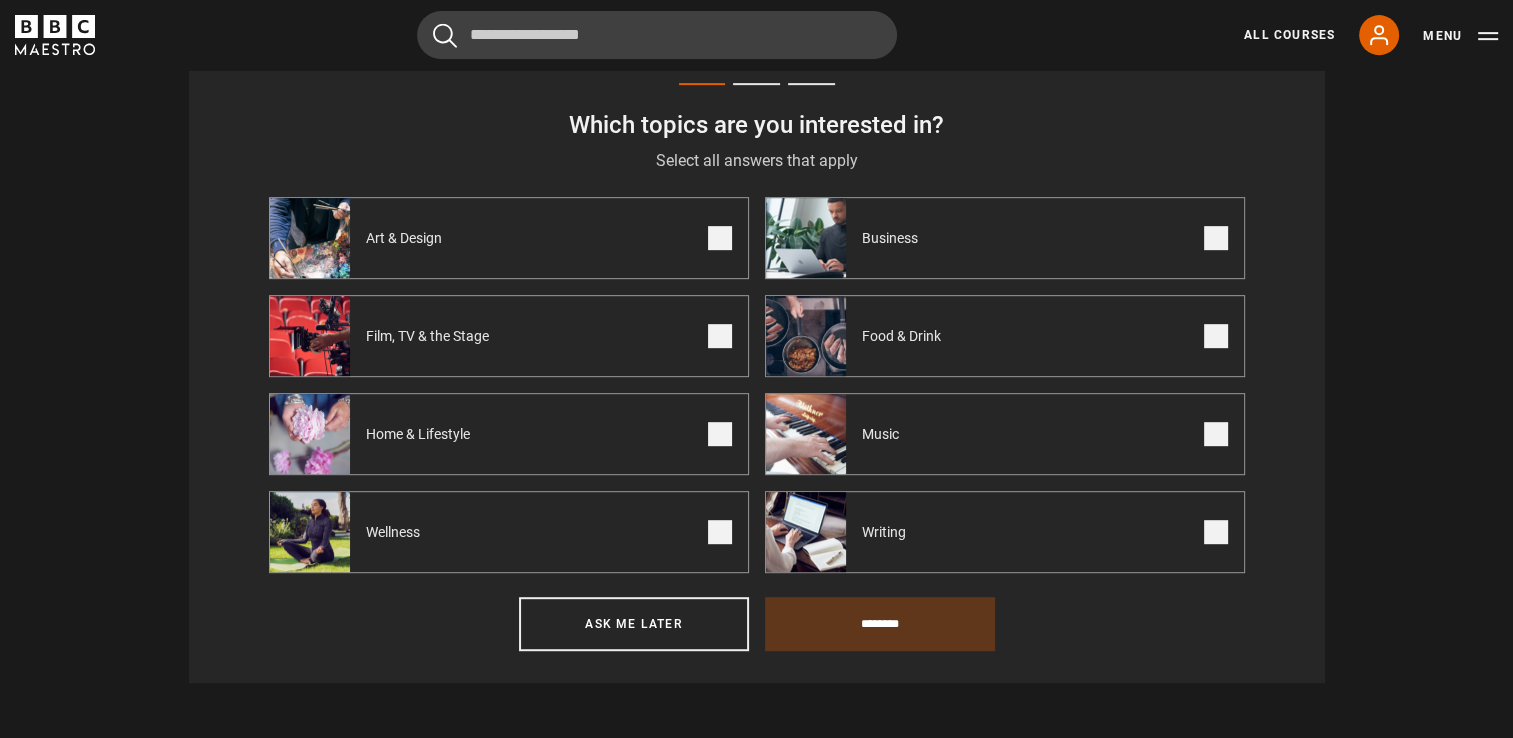 scroll, scrollTop: 945, scrollLeft: 0, axis: vertical 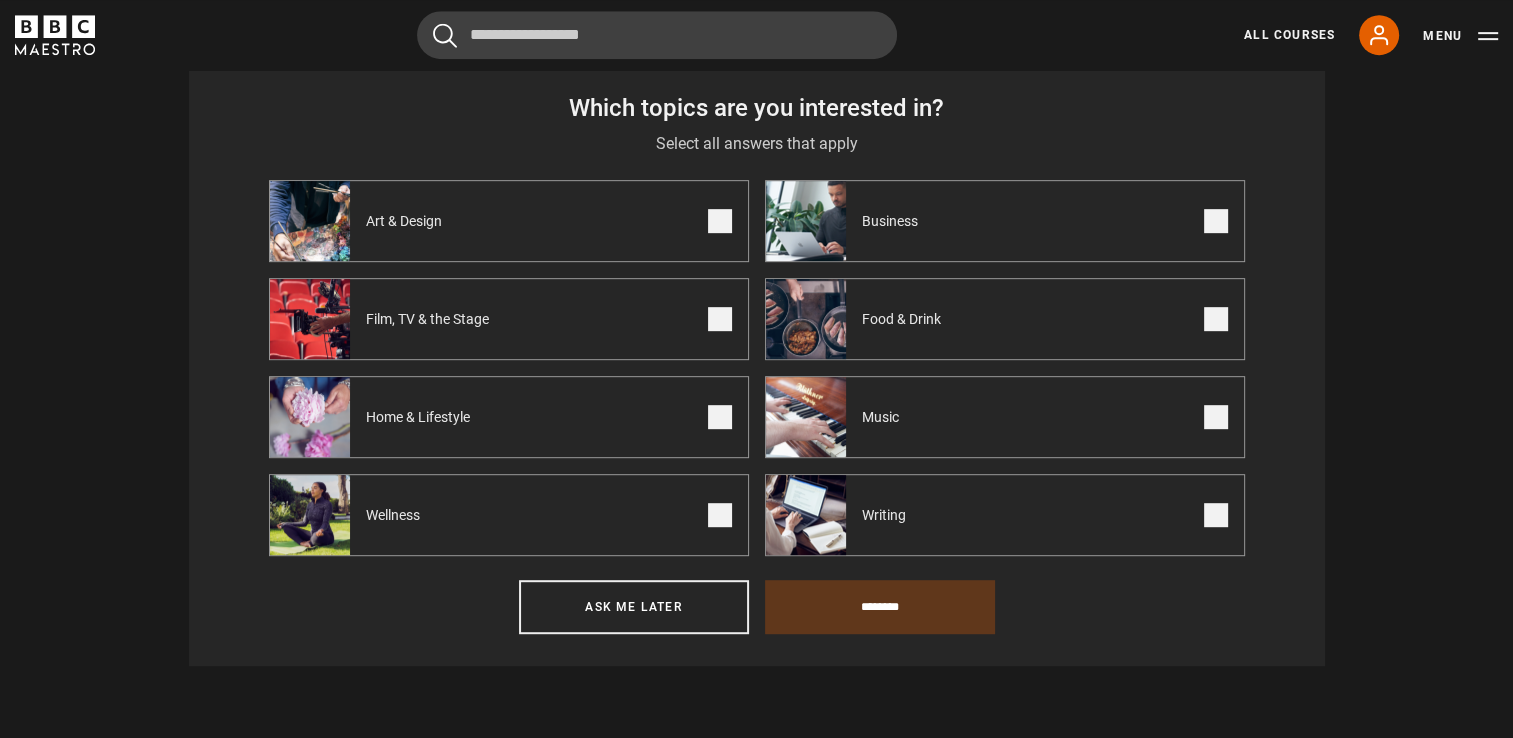 click at bounding box center [720, 221] 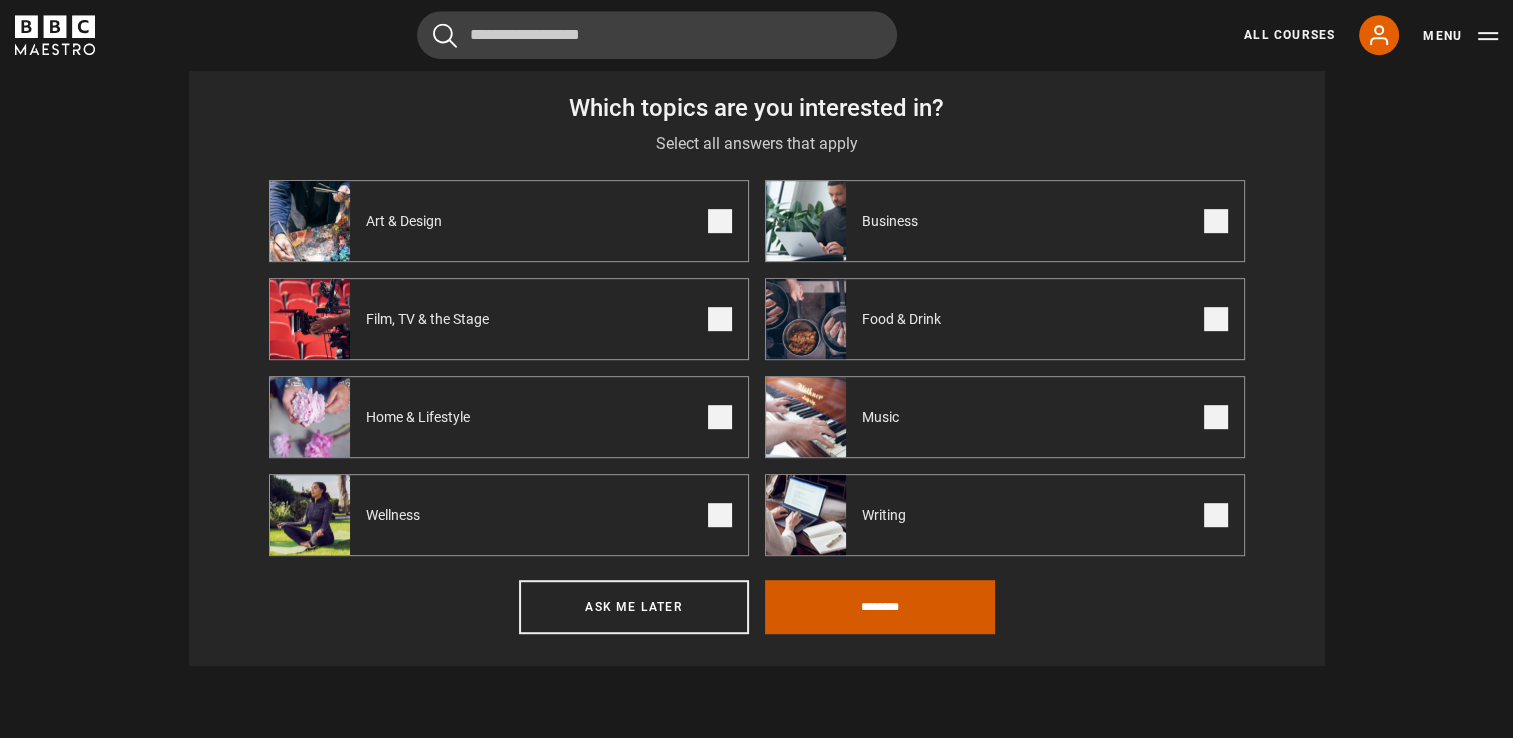 click on "********" at bounding box center [880, 607] 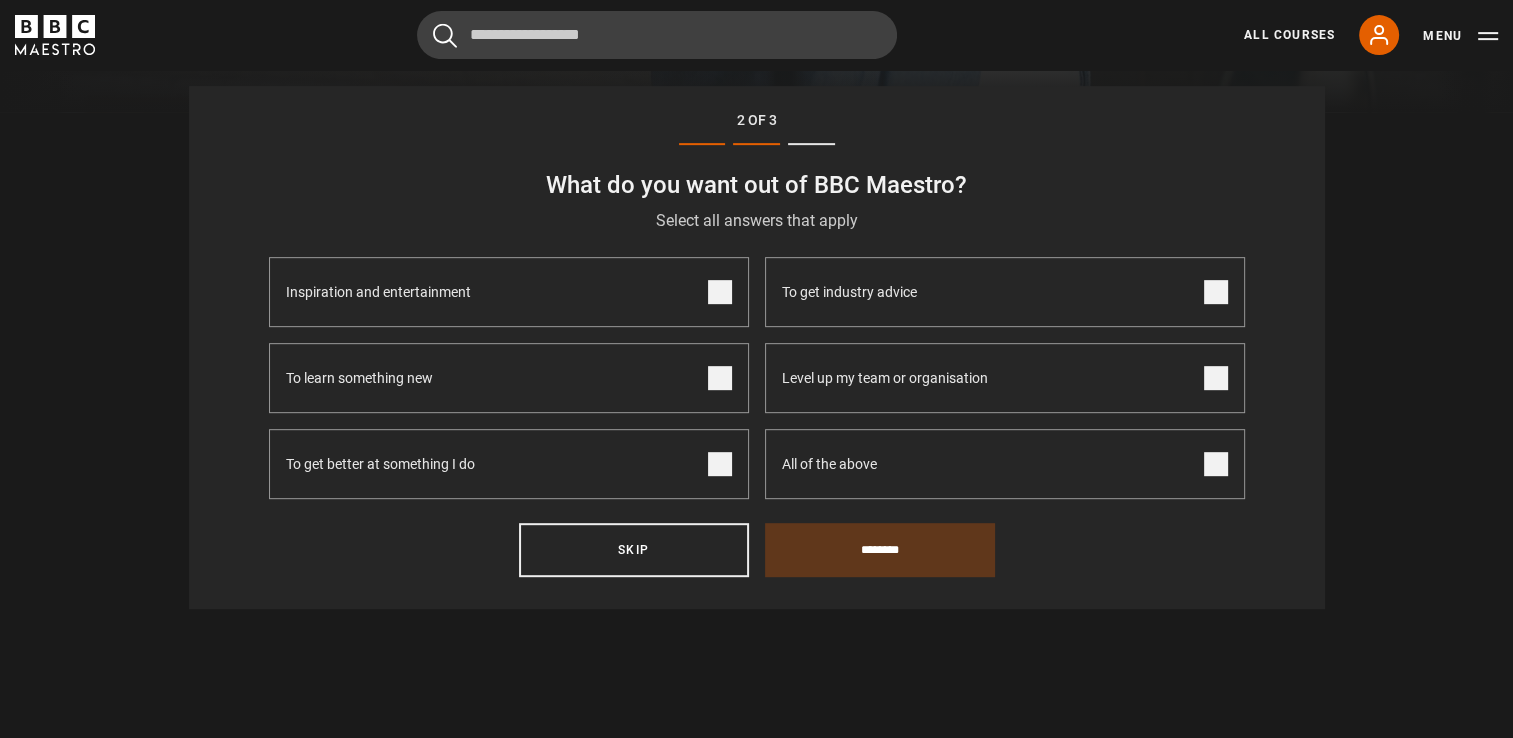 scroll, scrollTop: 802, scrollLeft: 0, axis: vertical 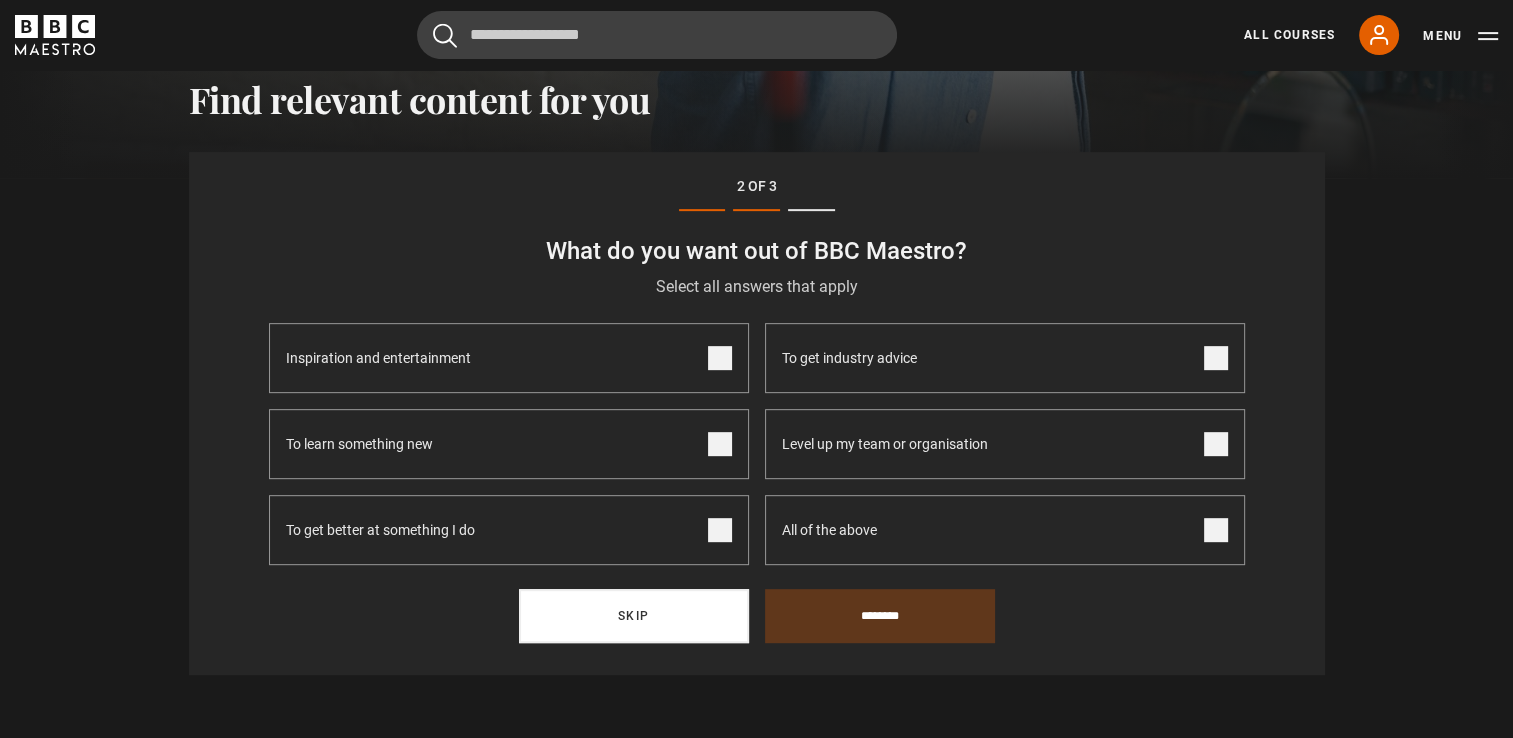 click on "Skip" at bounding box center [634, 616] 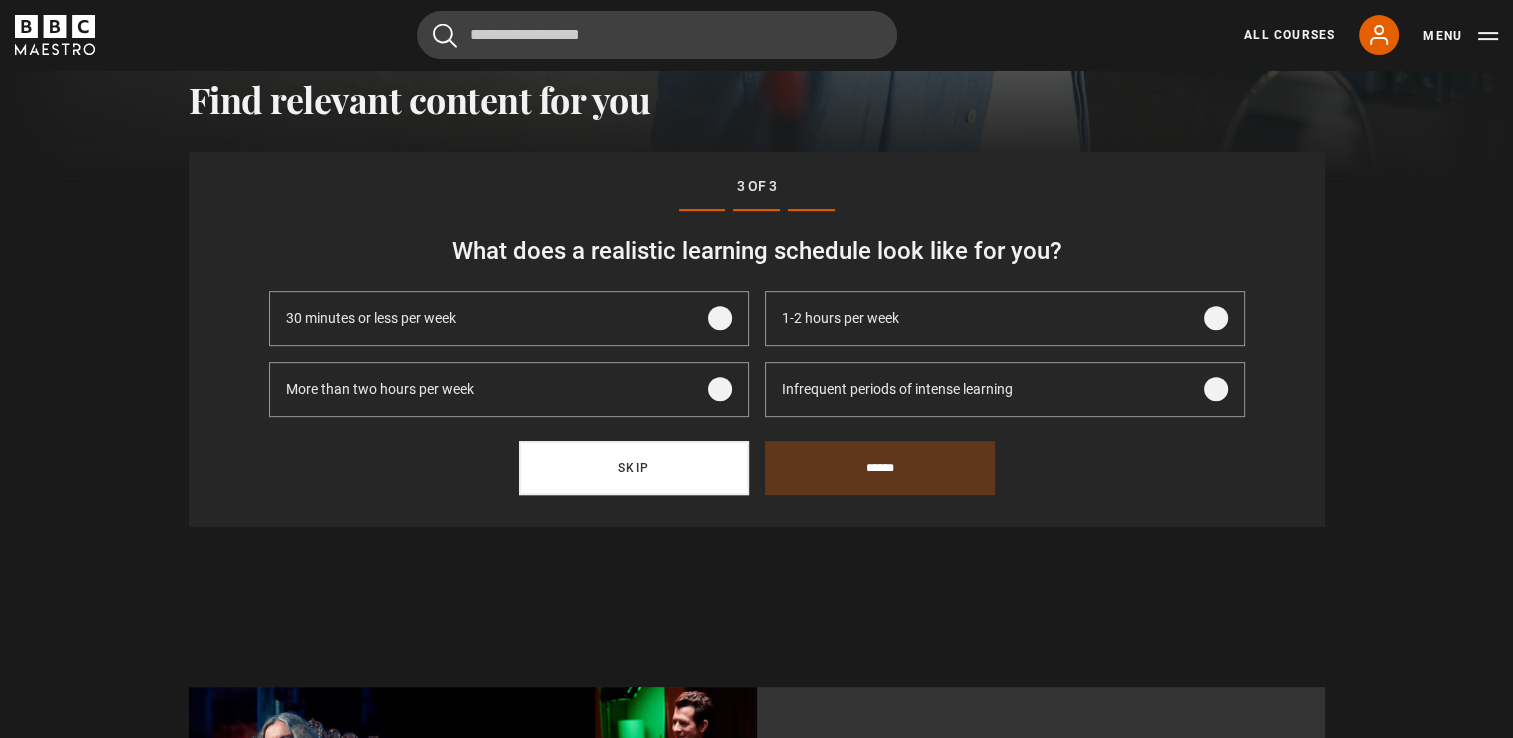 click on "Skip" at bounding box center (634, 468) 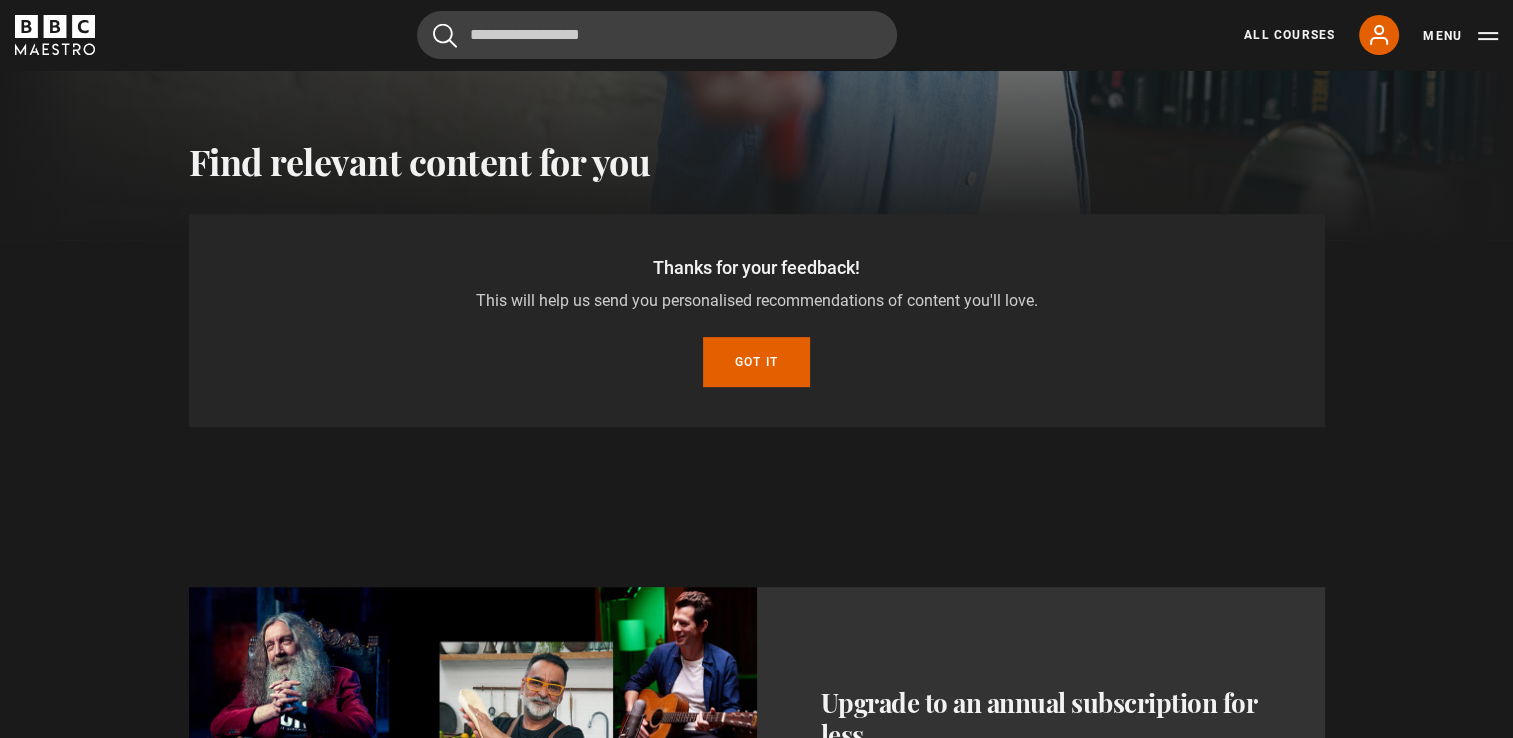 scroll, scrollTop: 728, scrollLeft: 0, axis: vertical 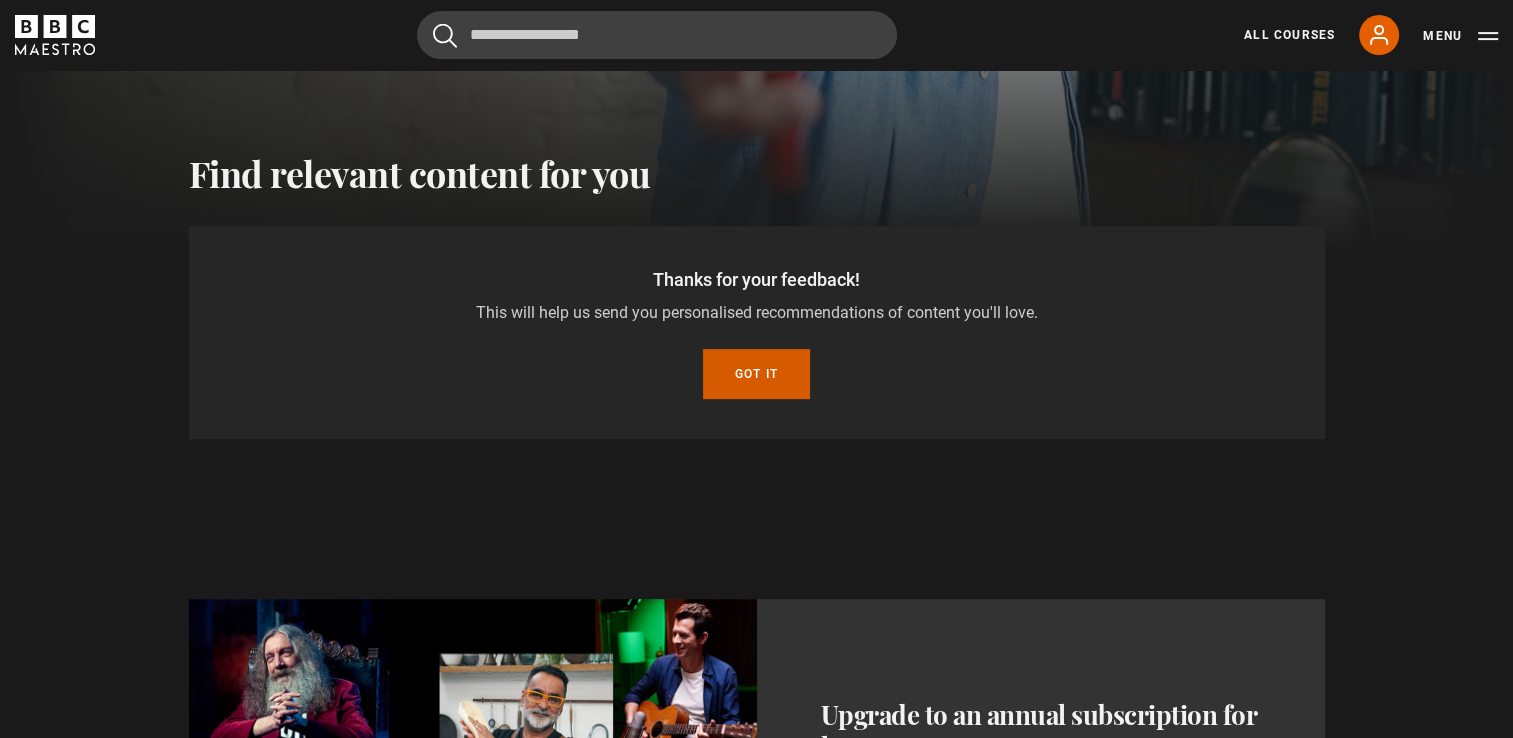 click on "Got it" at bounding box center [756, 374] 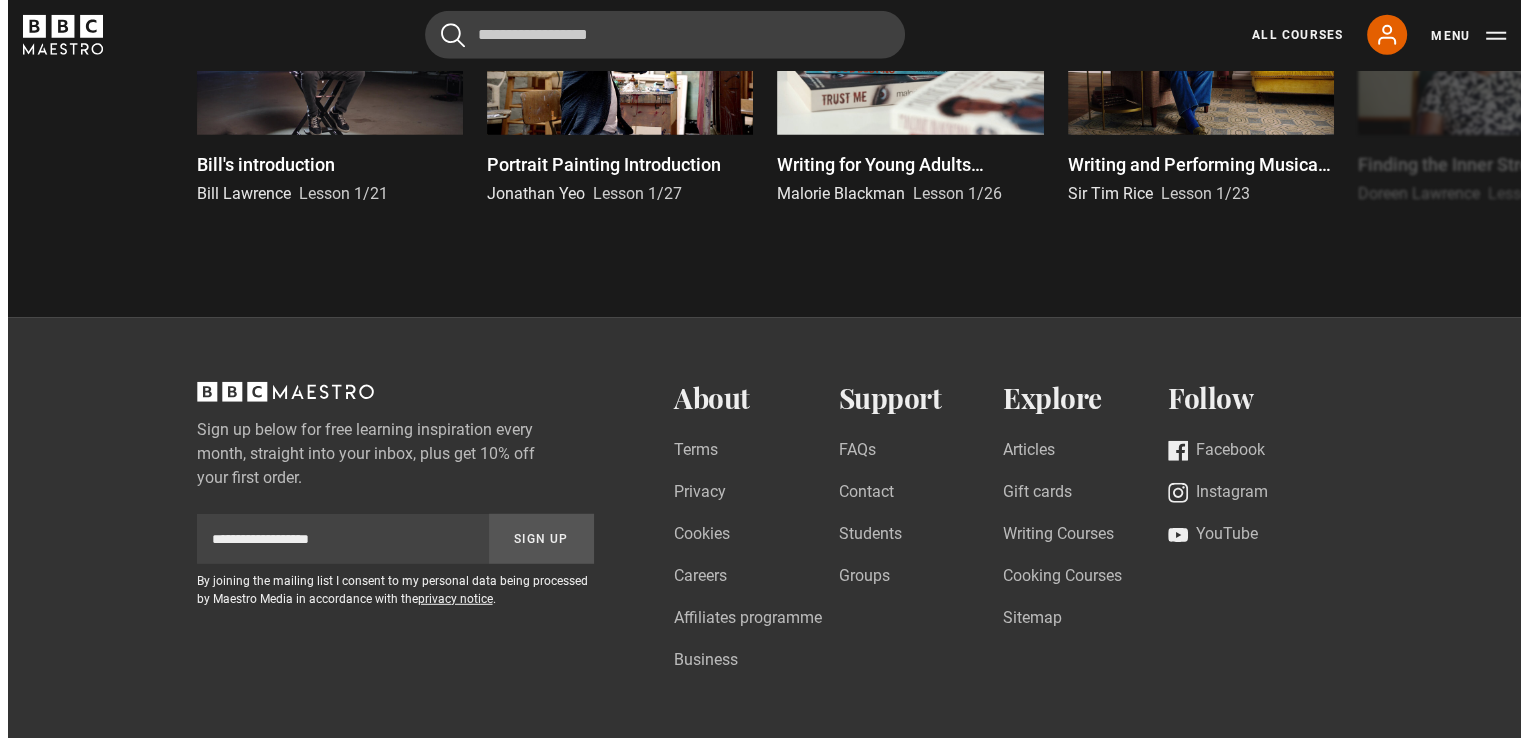 scroll, scrollTop: 5384, scrollLeft: 0, axis: vertical 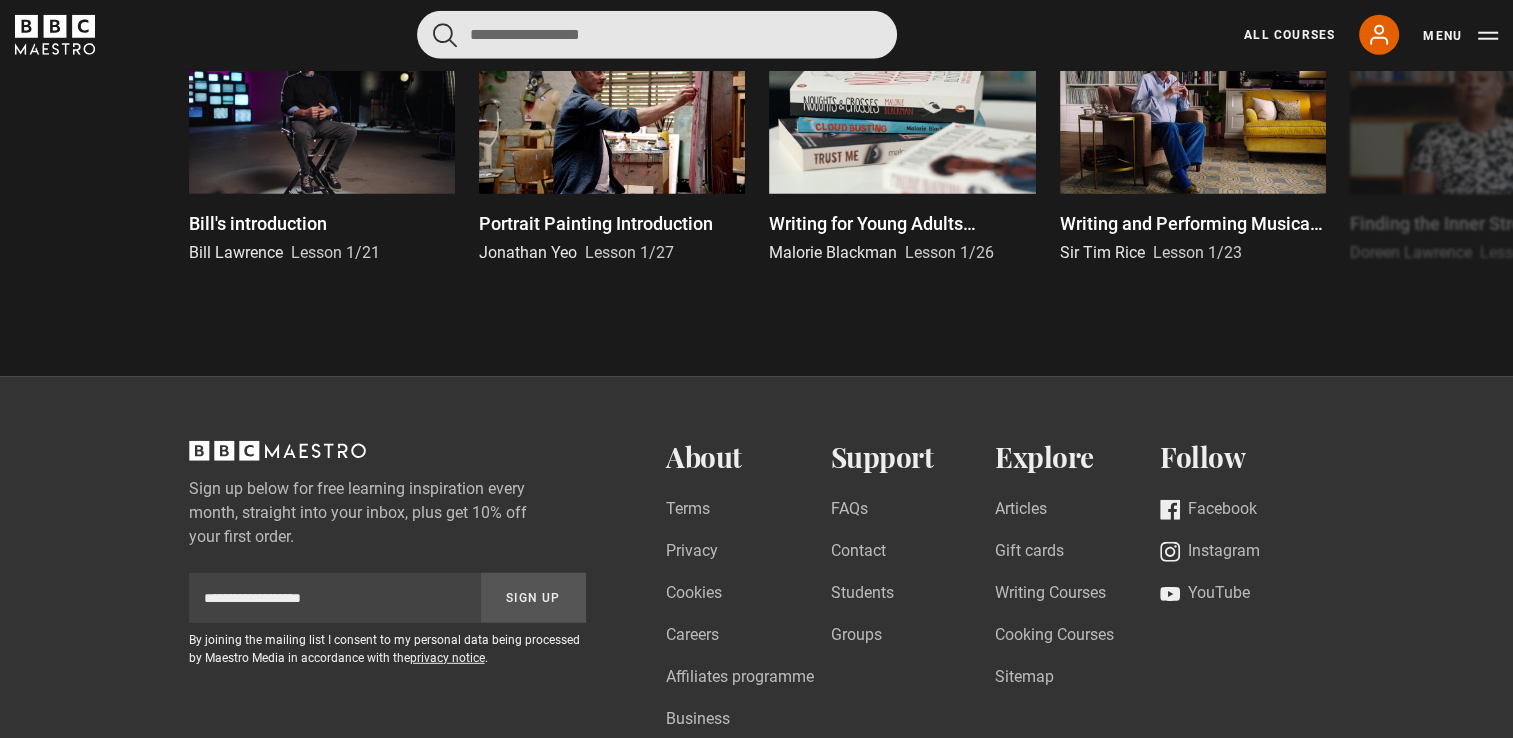 click at bounding box center [657, 35] 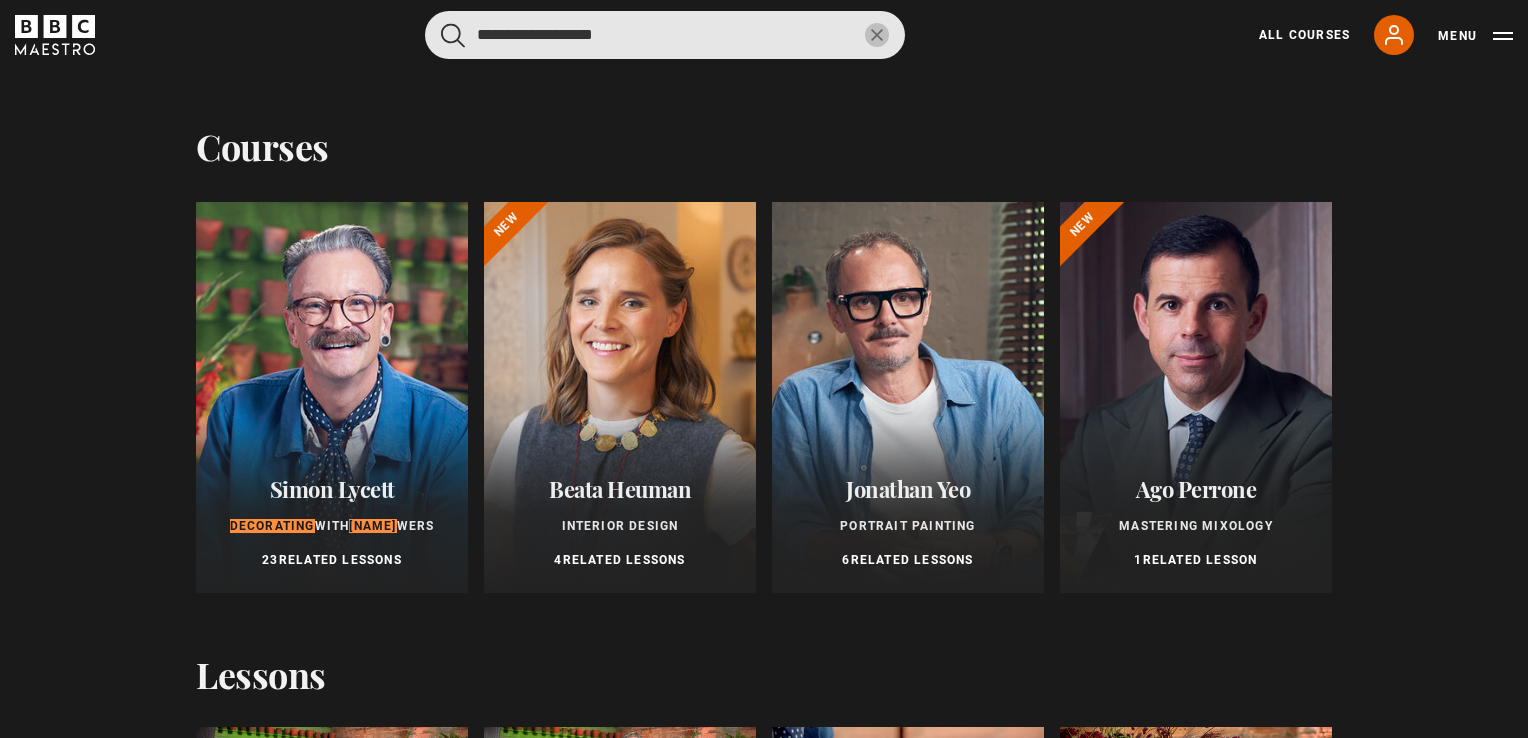 type on "**********" 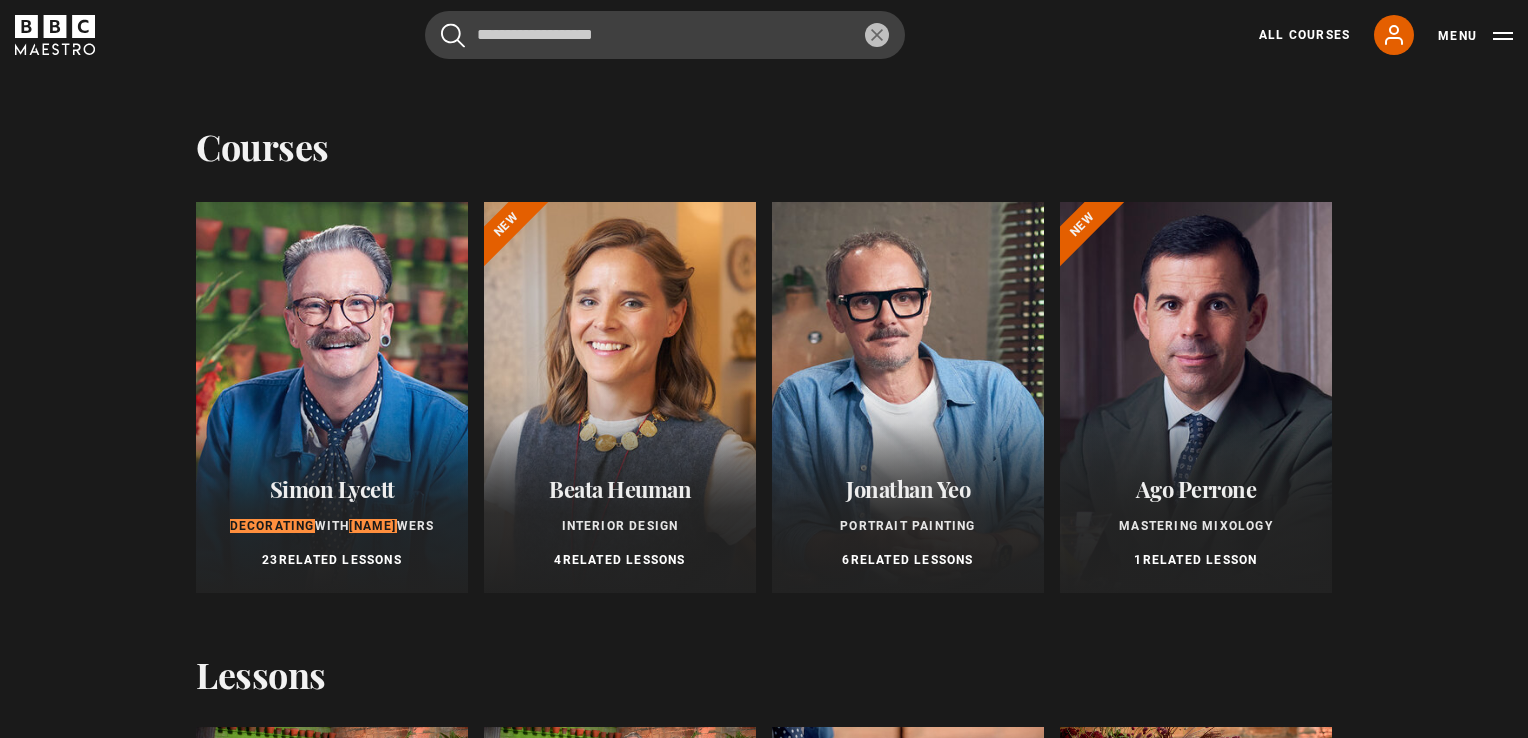 click at bounding box center [332, 397] 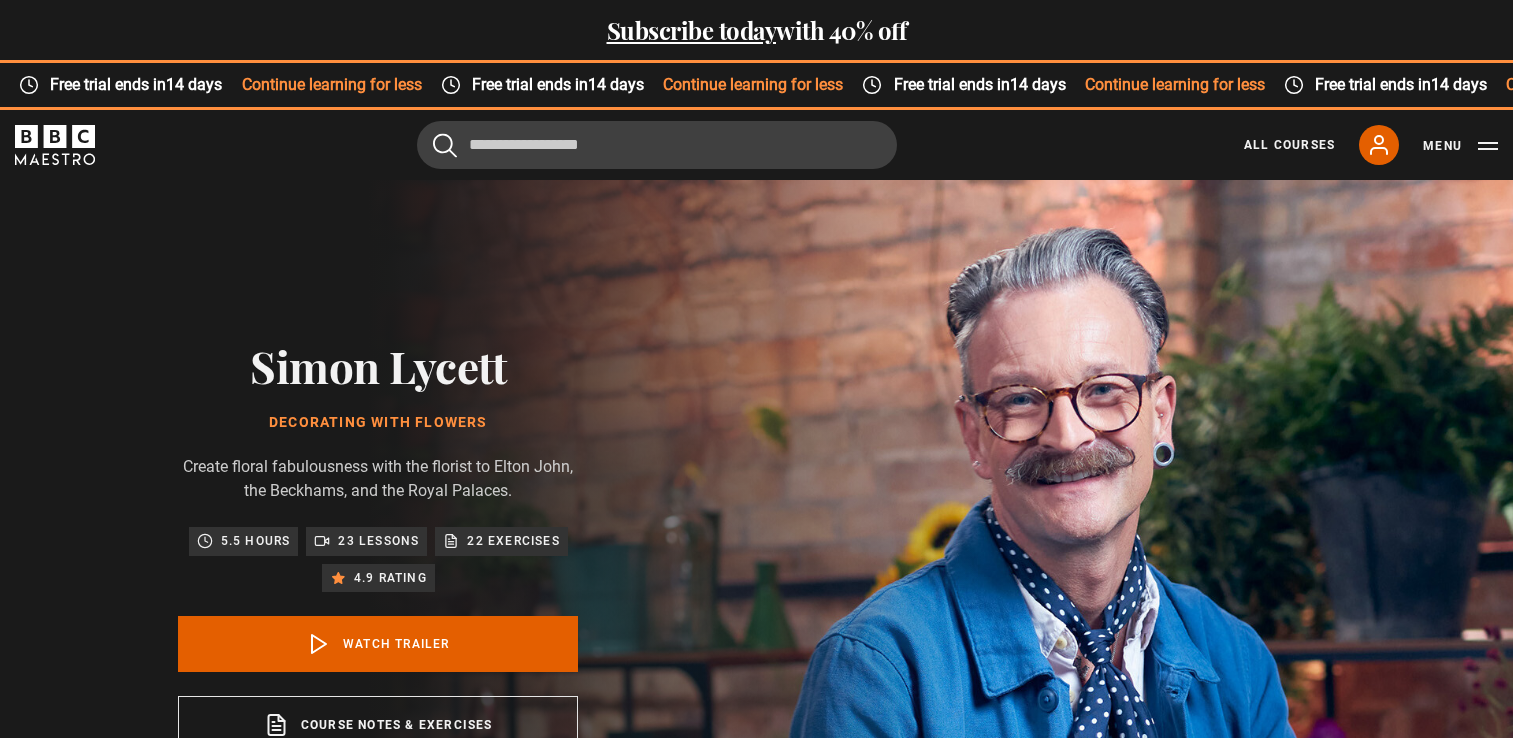 scroll, scrollTop: 0, scrollLeft: 0, axis: both 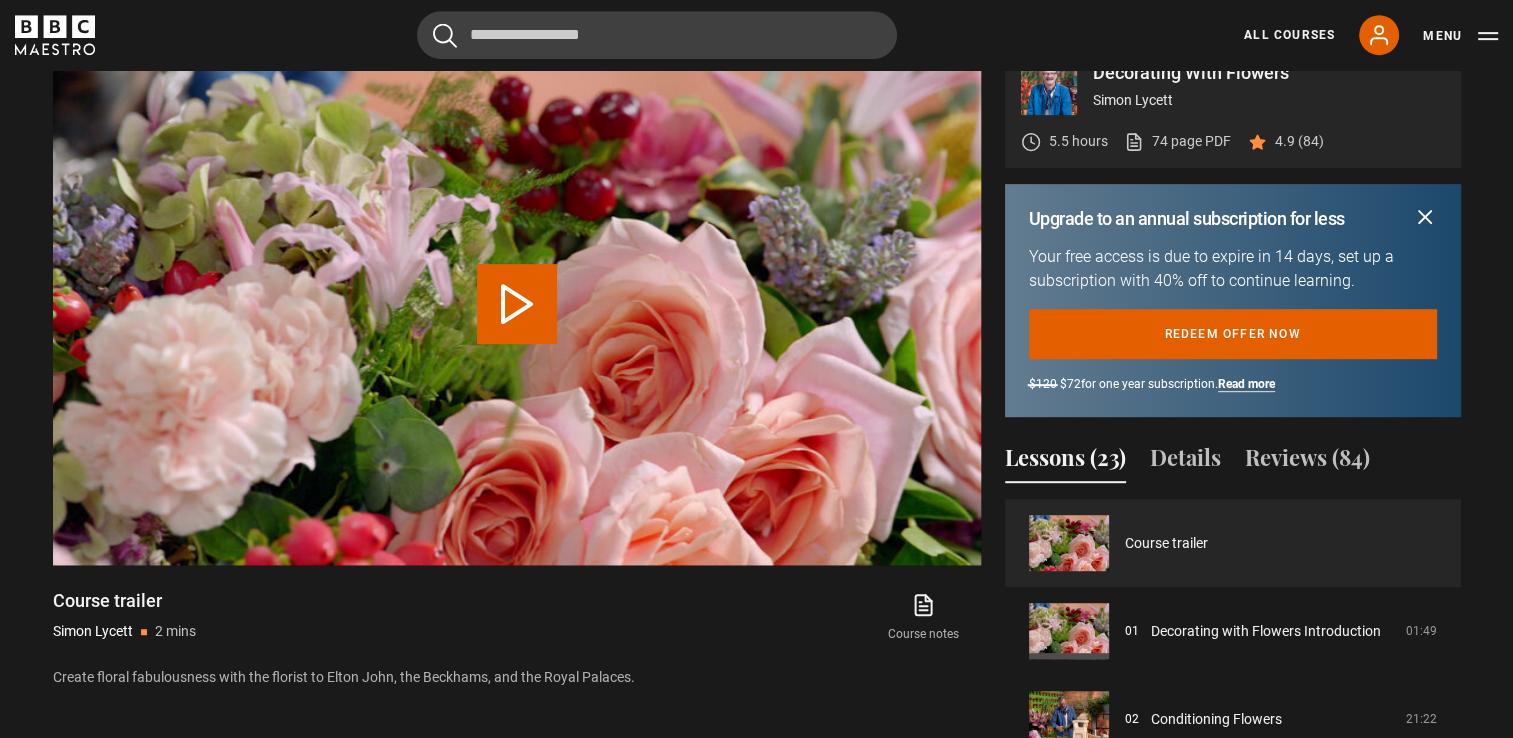 click 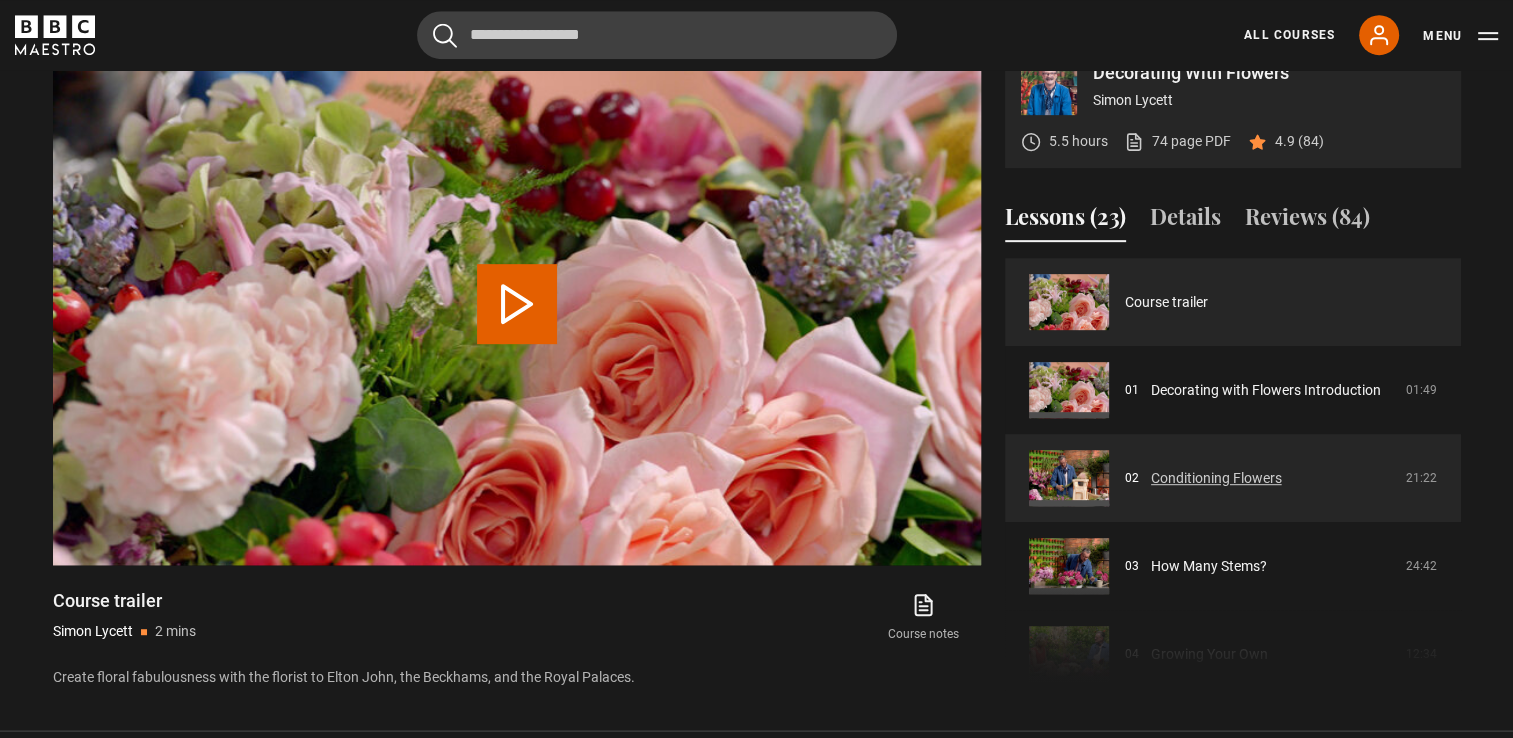 click on "Conditioning Flowers" at bounding box center [1216, 478] 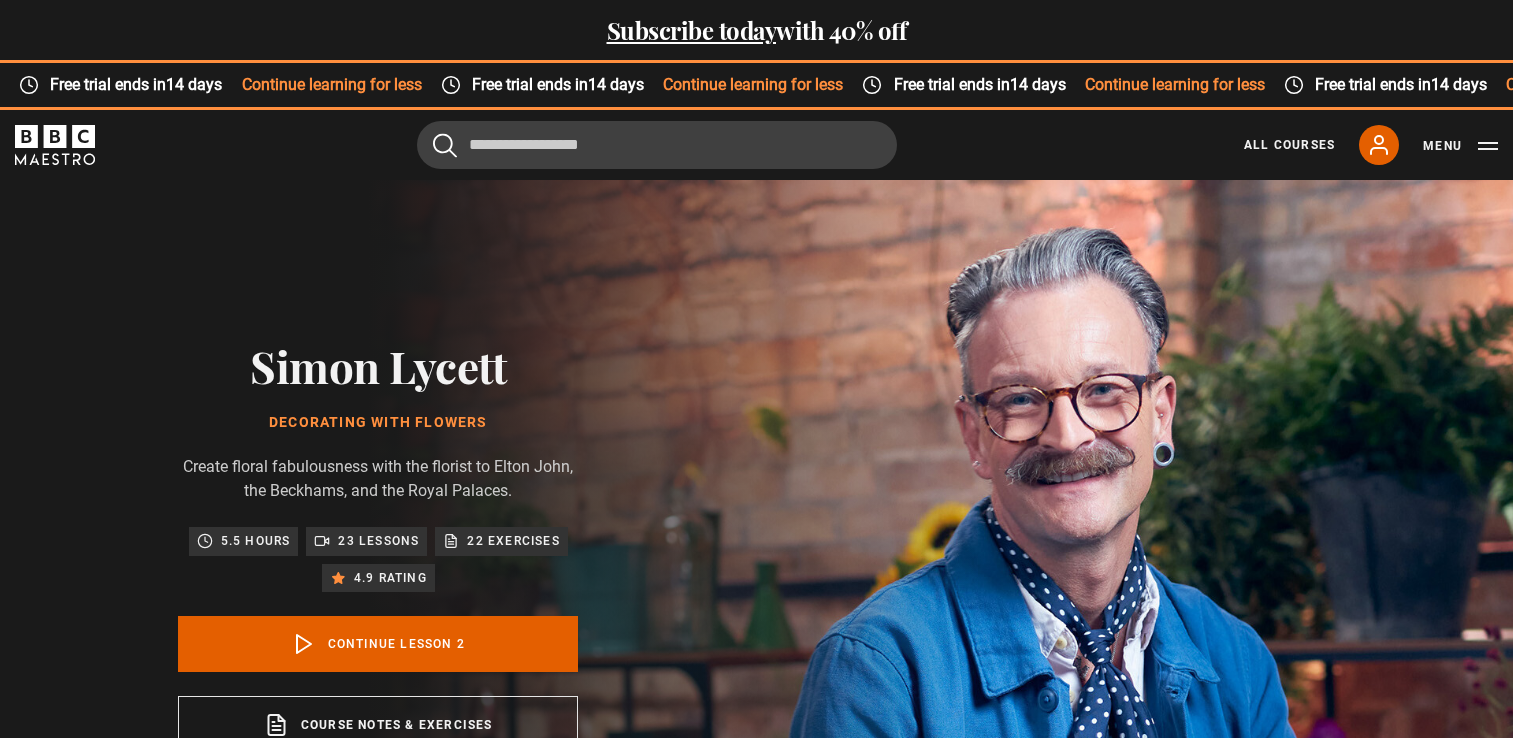 scroll, scrollTop: 912, scrollLeft: 0, axis: vertical 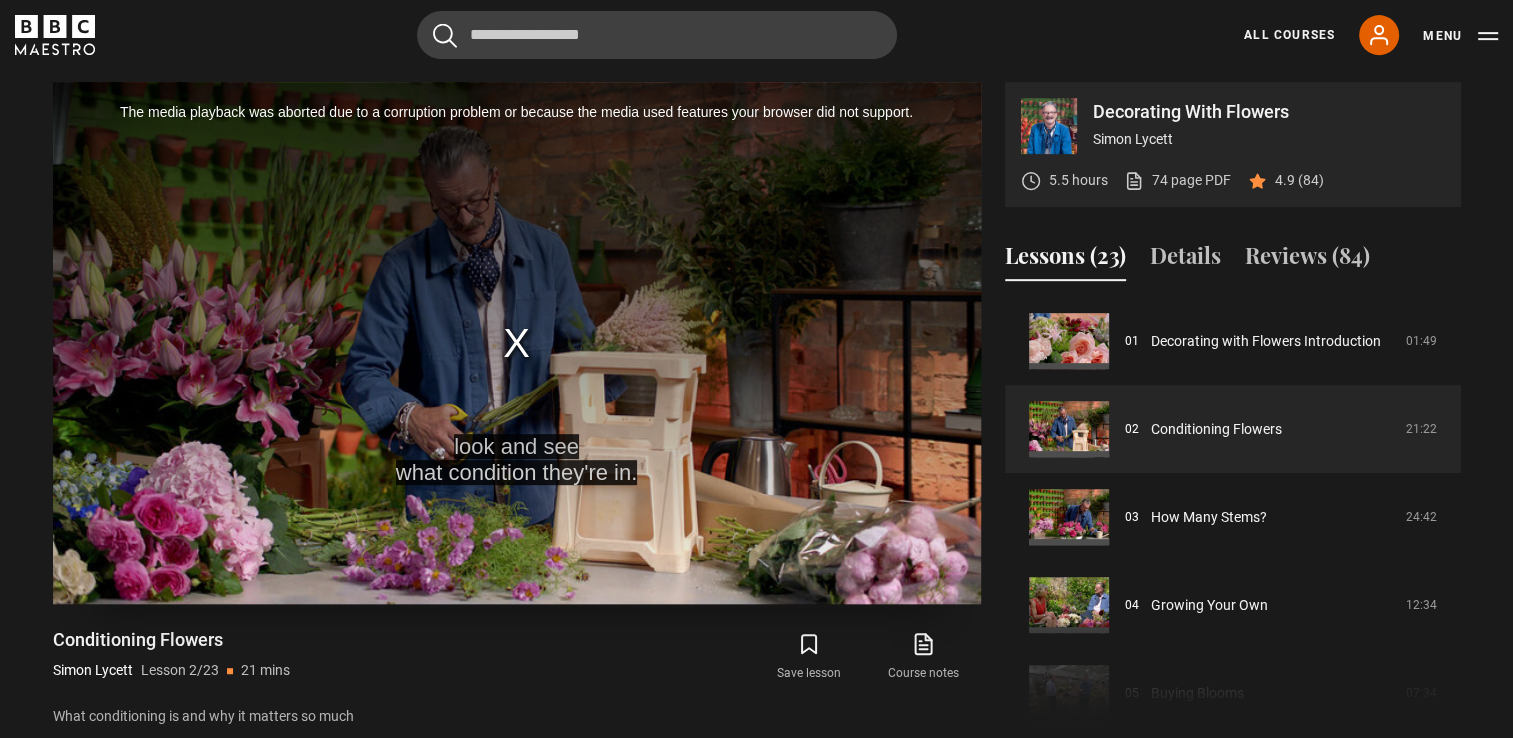 click on "The media playback was aborted due to a corruption problem or because the media used features your browser did not support." at bounding box center (517, 343) 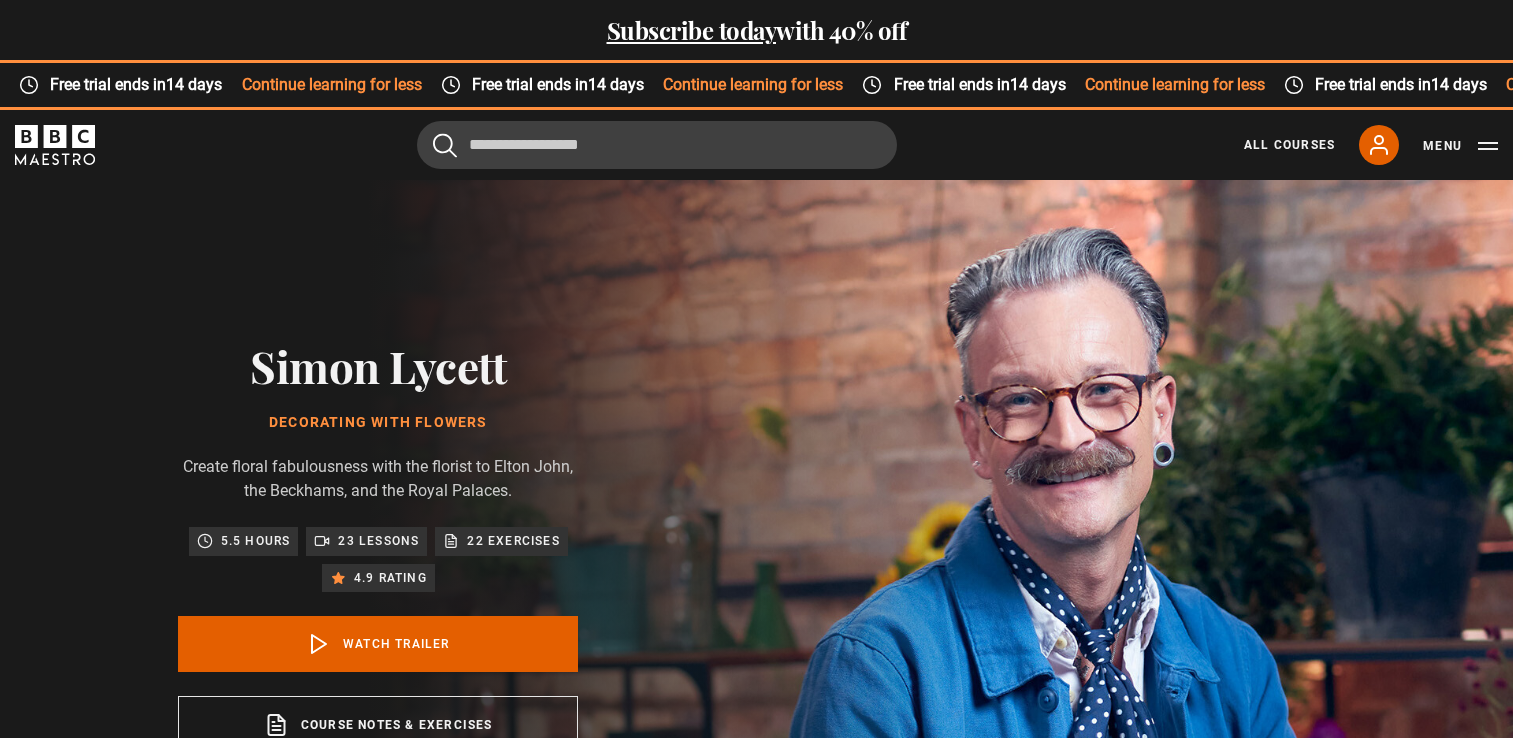 scroll, scrollTop: 0, scrollLeft: 0, axis: both 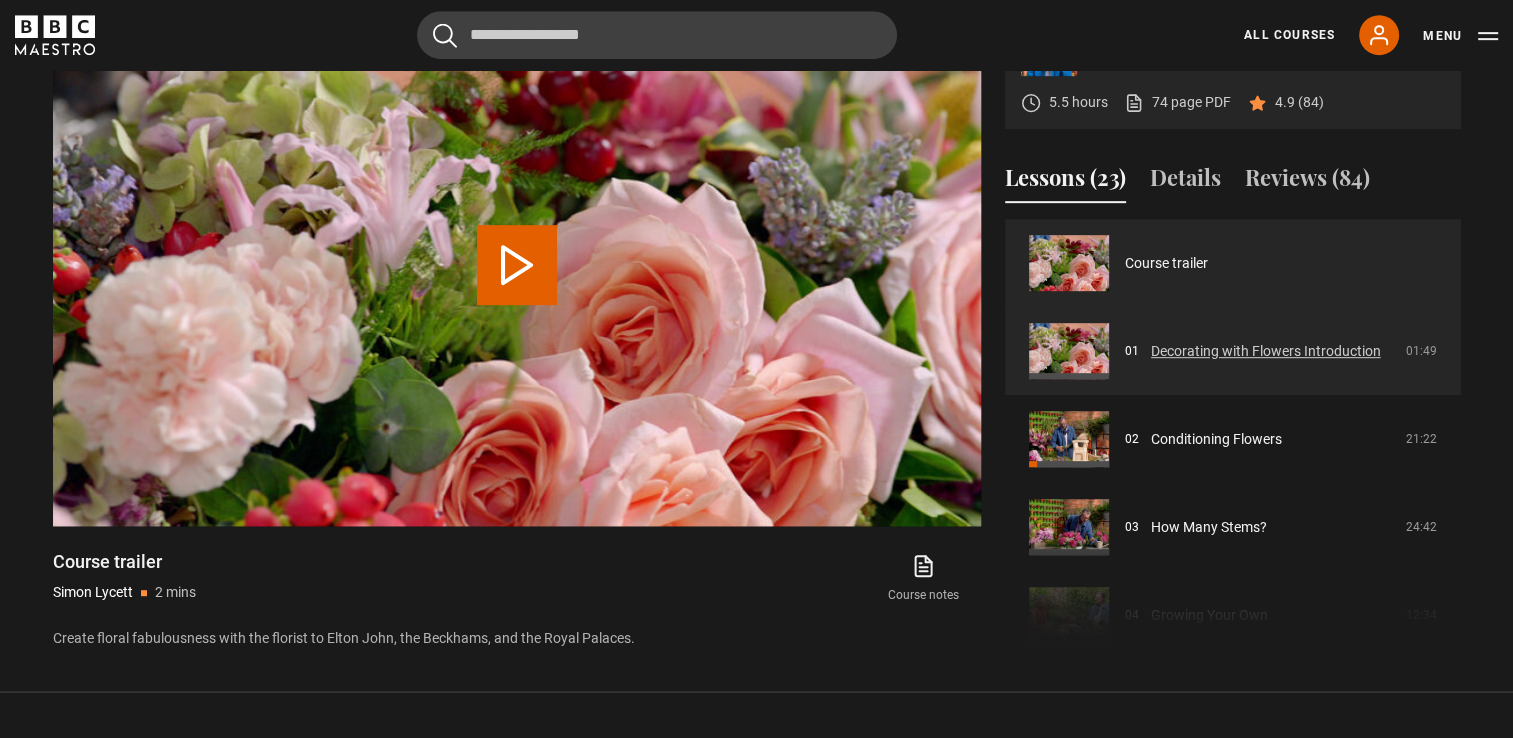 click on "Decorating with Flowers Introduction" at bounding box center [1266, 351] 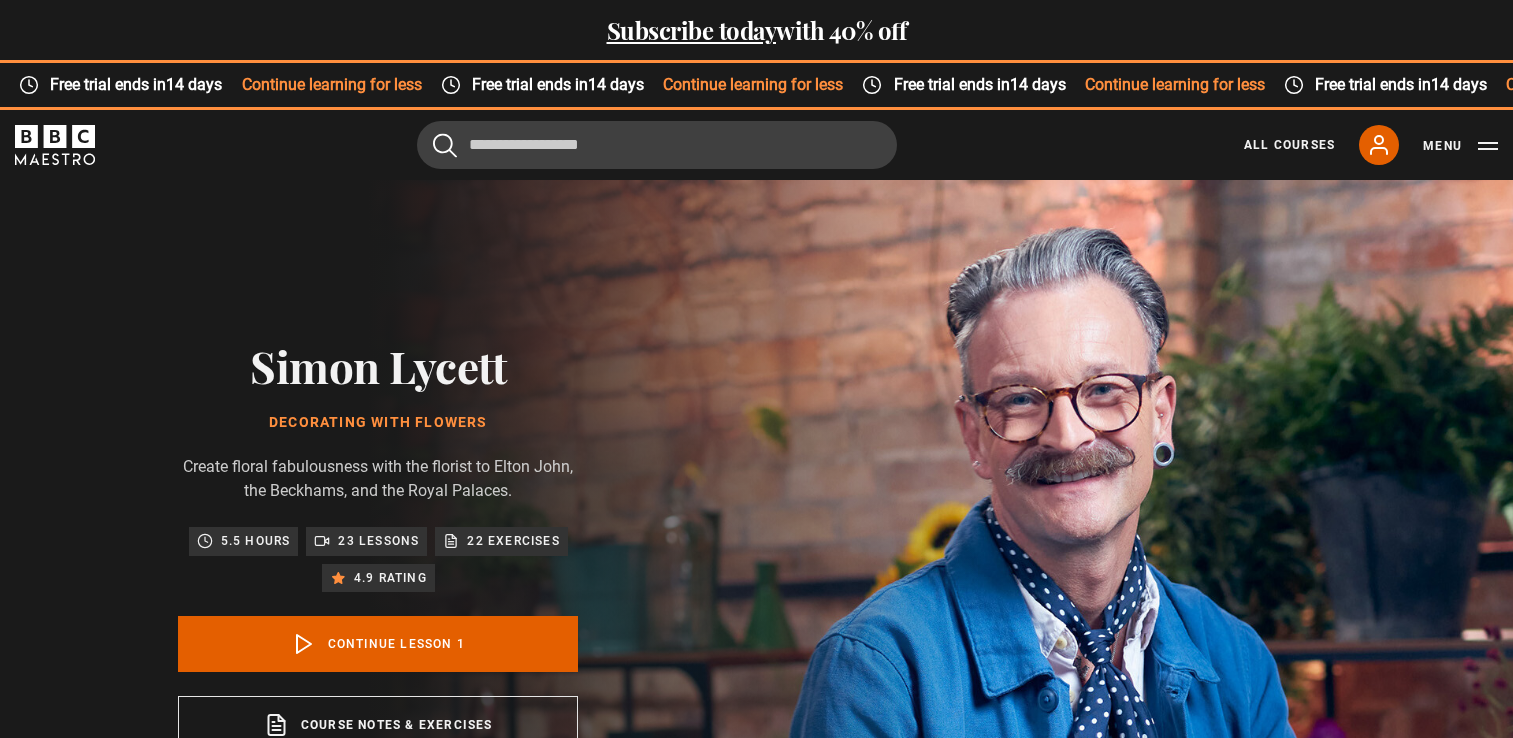 scroll, scrollTop: 912, scrollLeft: 0, axis: vertical 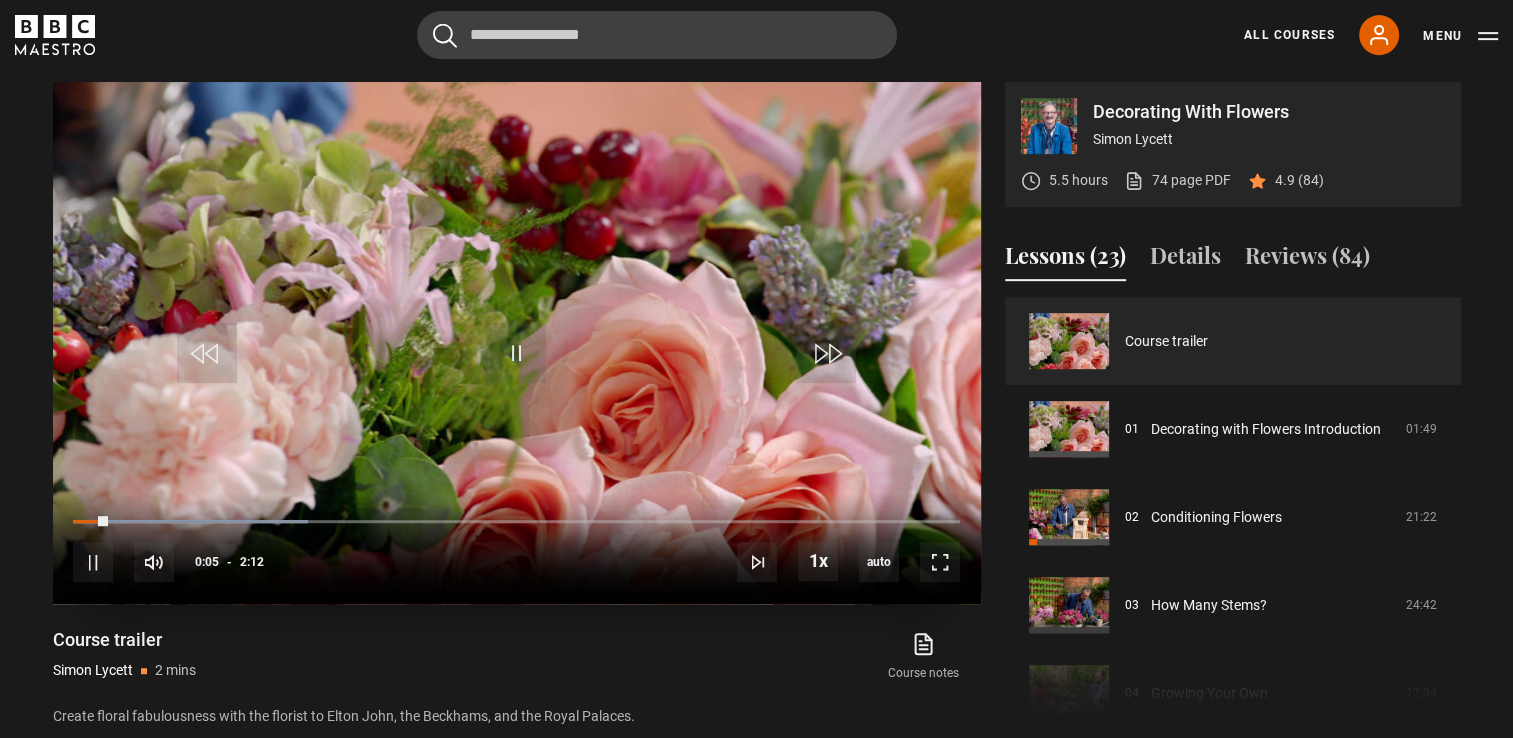drag, startPoint x: 76, startPoint y: 506, endPoint x: 180, endPoint y: 508, distance: 104.019226 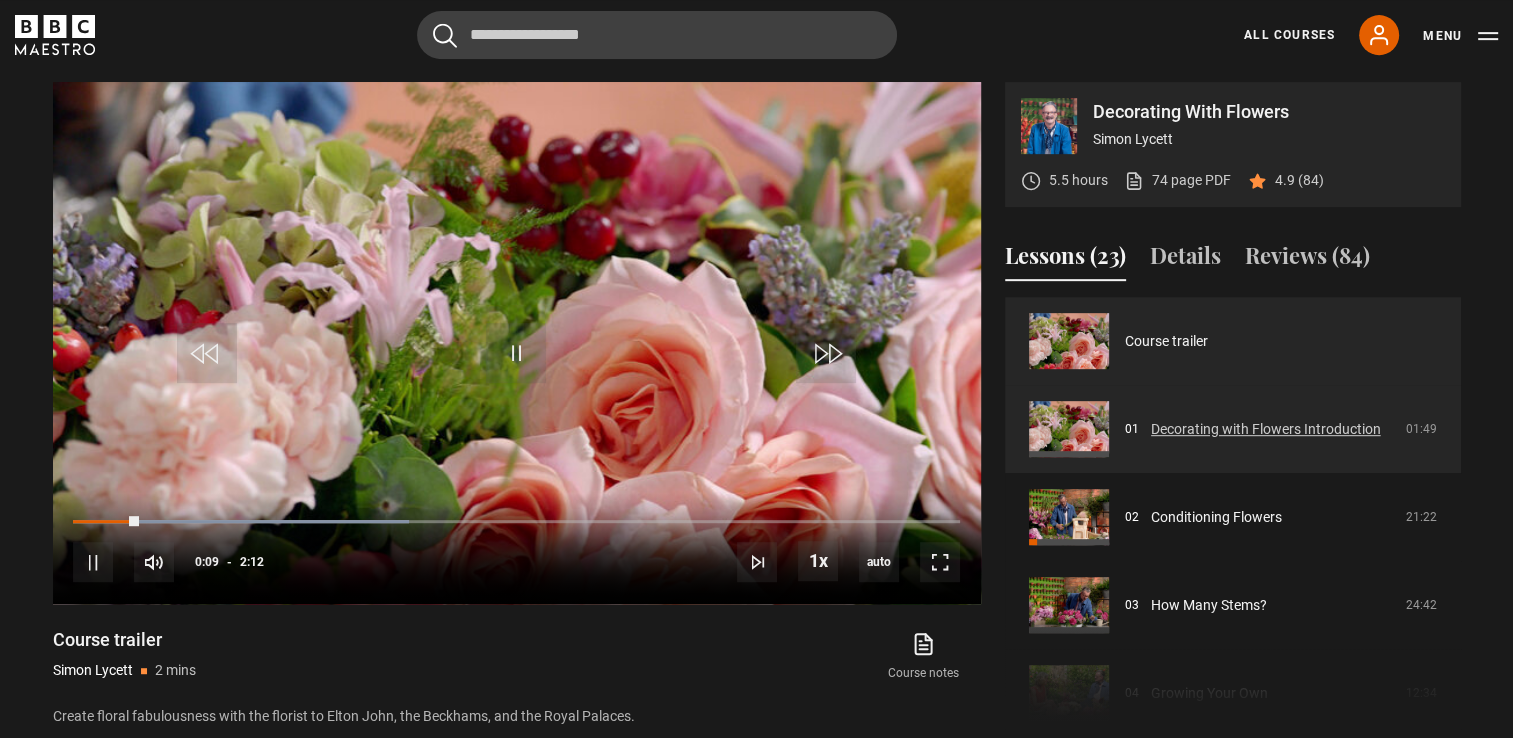 click on "Decorating with Flowers Introduction" at bounding box center (1266, 429) 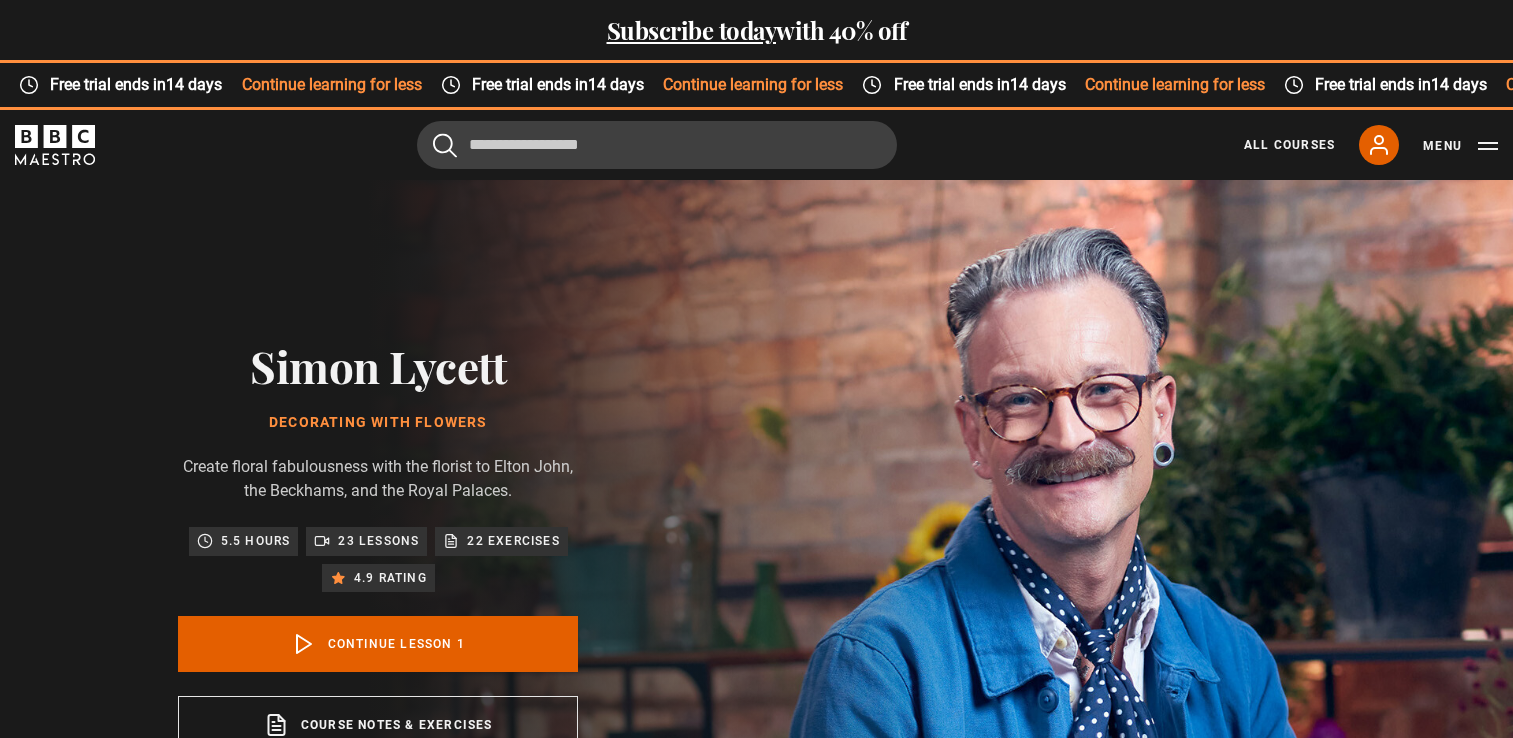 scroll, scrollTop: 912, scrollLeft: 0, axis: vertical 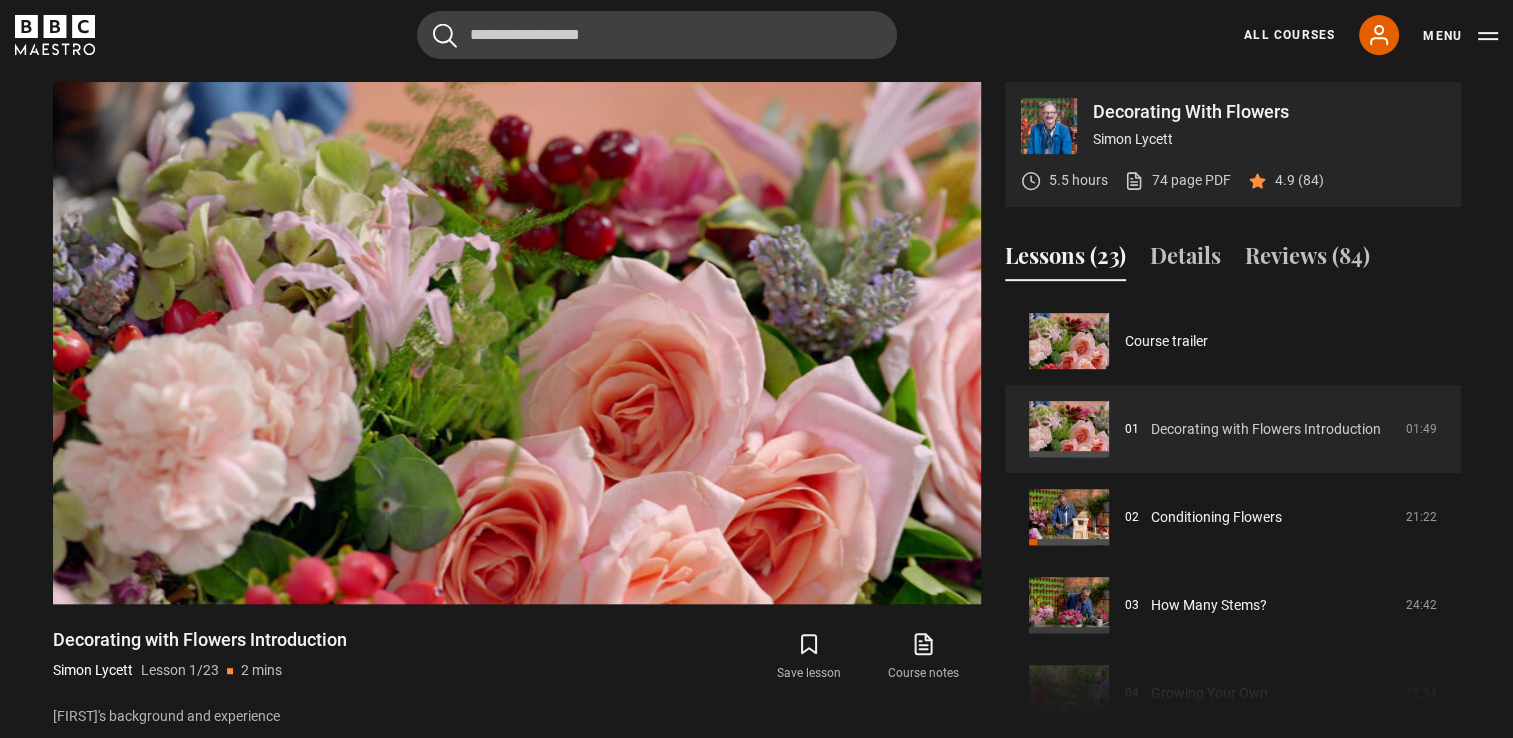 click on "Decorating with Flowers Introduction" at bounding box center [1266, 429] 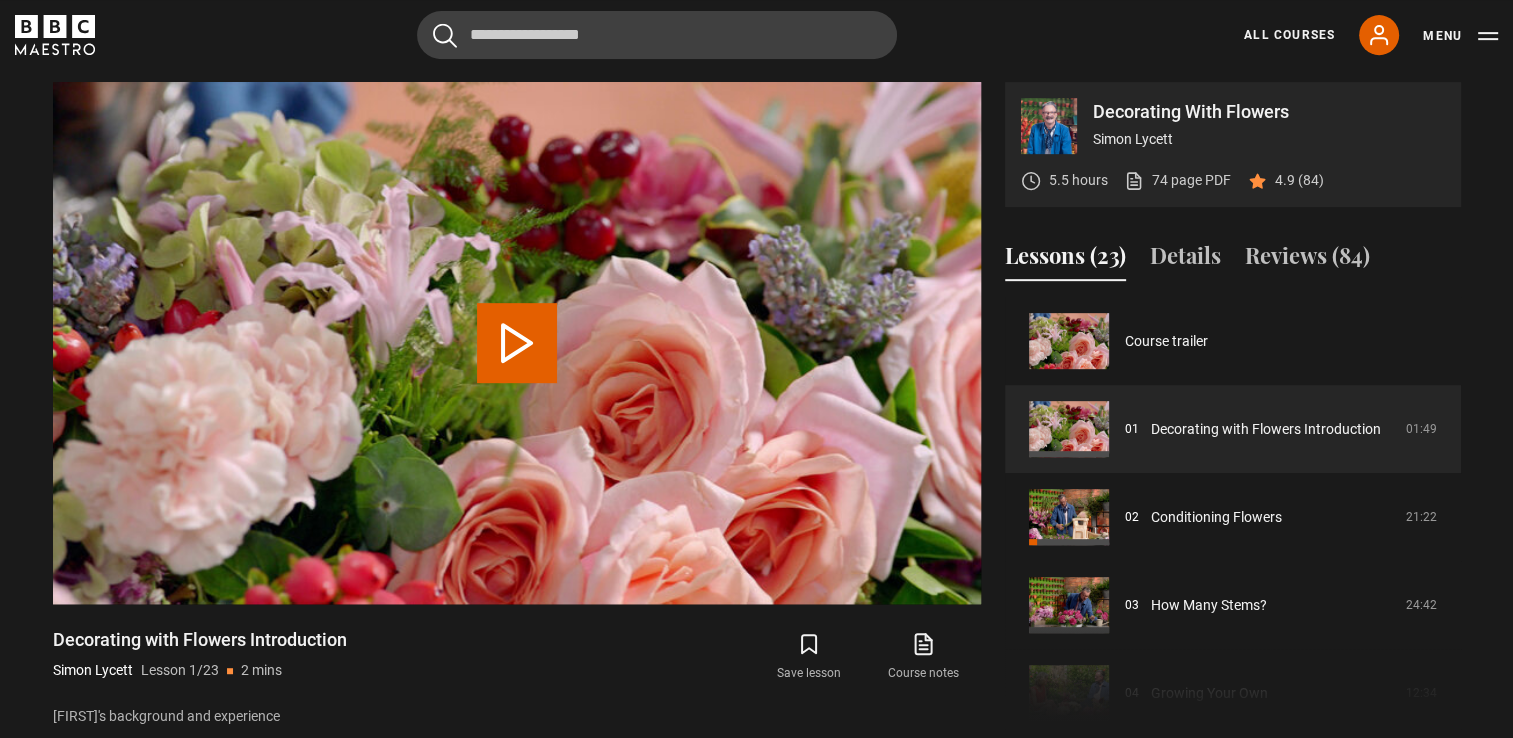 click on "Decorating with Flowers Introduction" at bounding box center [1266, 429] 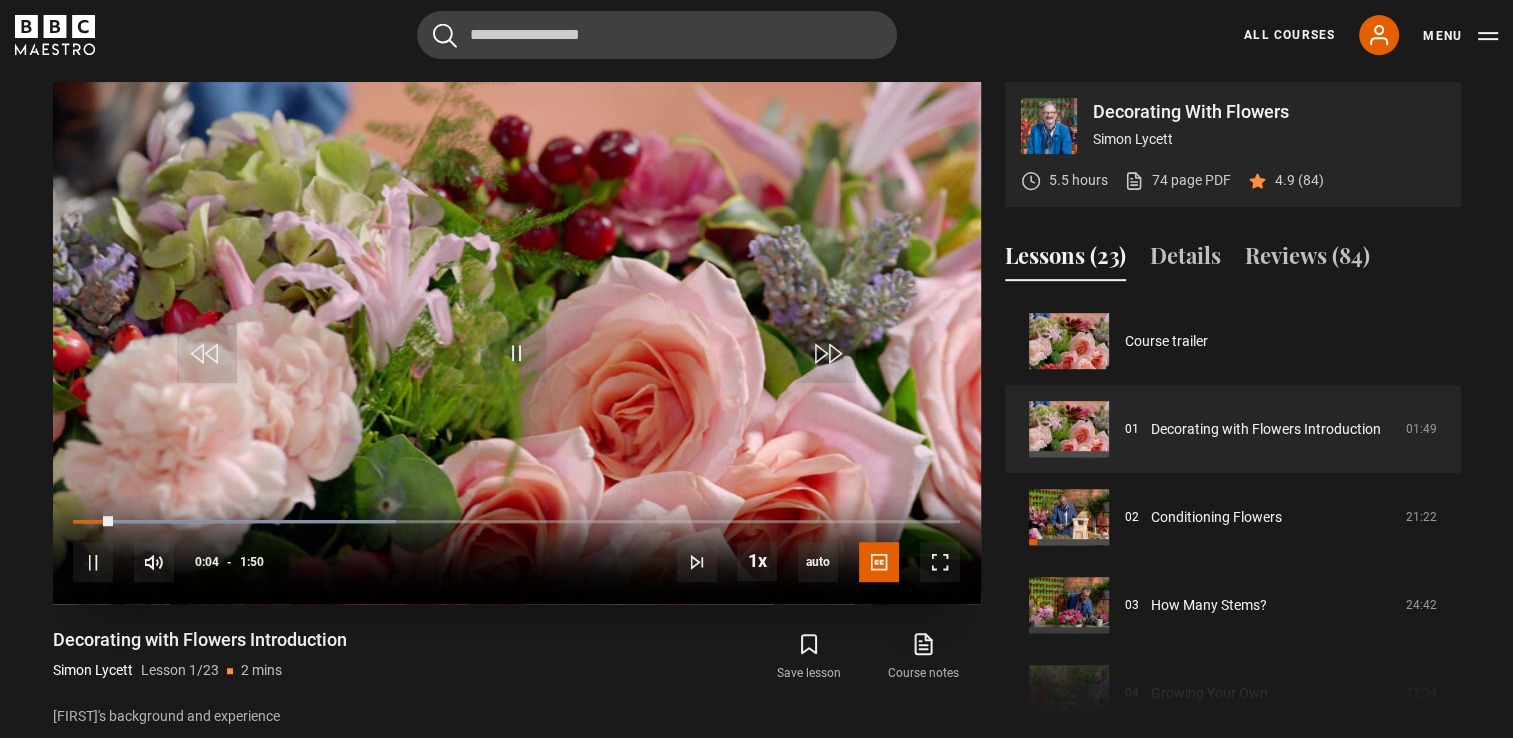 drag, startPoint x: 88, startPoint y: 509, endPoint x: 948, endPoint y: 495, distance: 860.11395 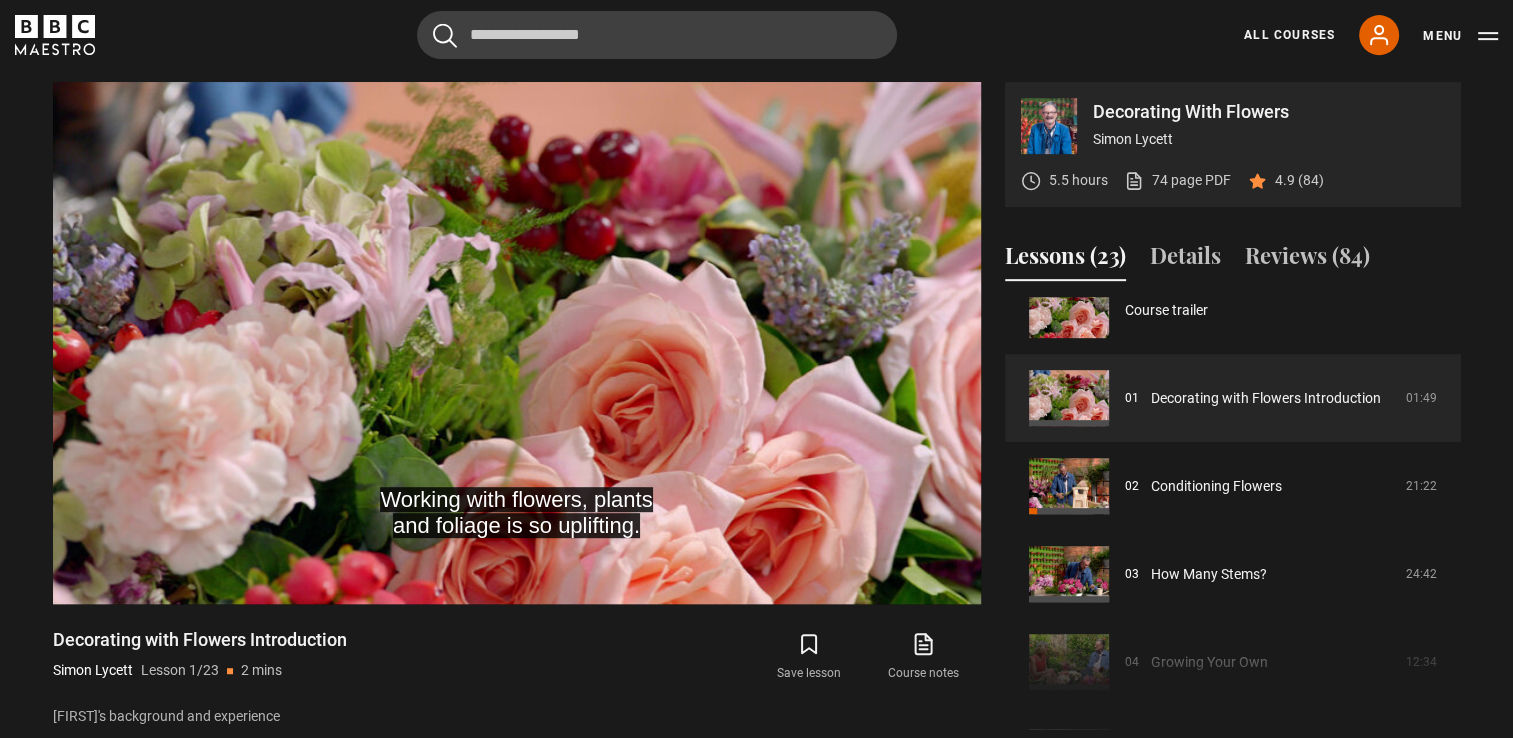 scroll, scrollTop: 0, scrollLeft: 0, axis: both 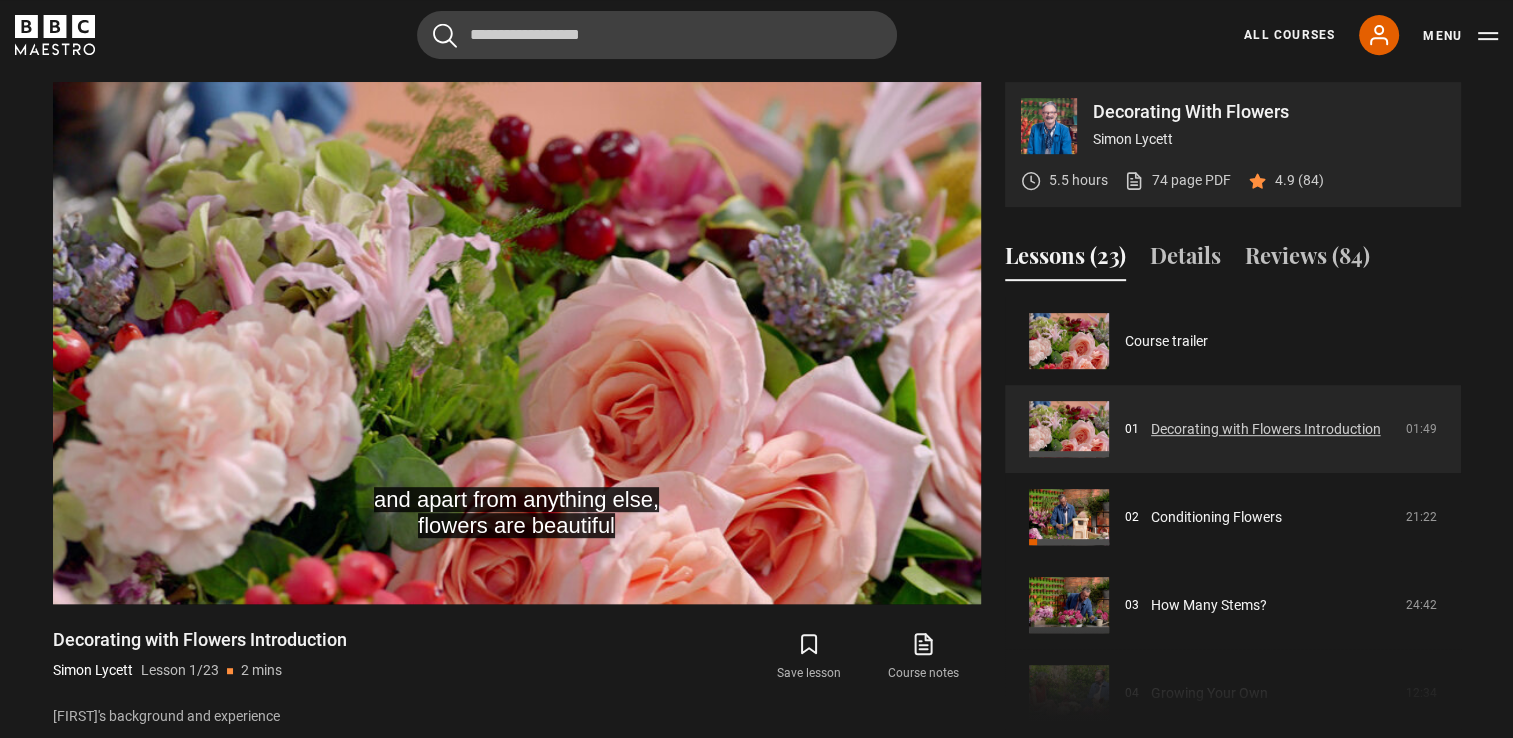 click on "Decorating with Flowers Introduction" at bounding box center [1266, 429] 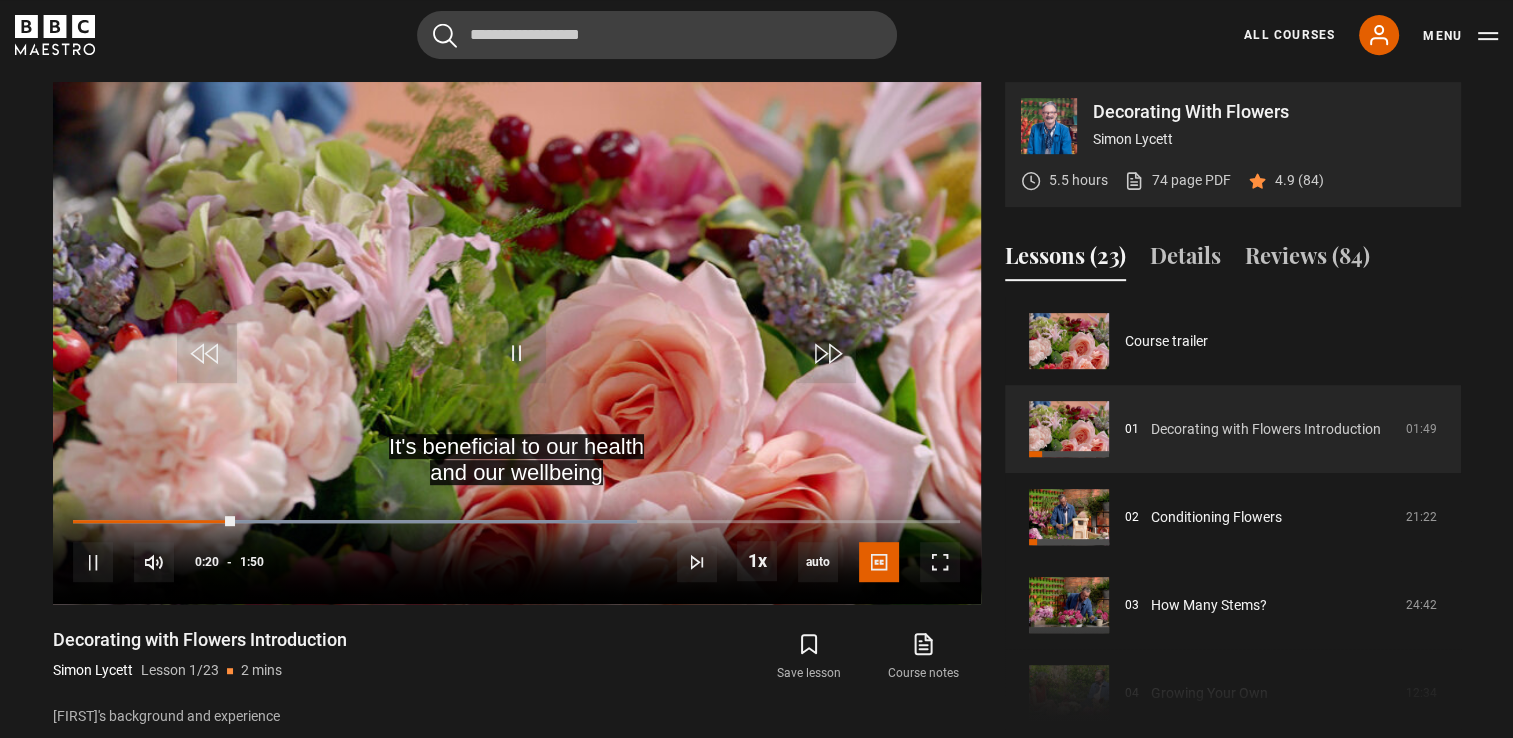 click on "Decorating with Flowers Introduction" at bounding box center [1266, 429] 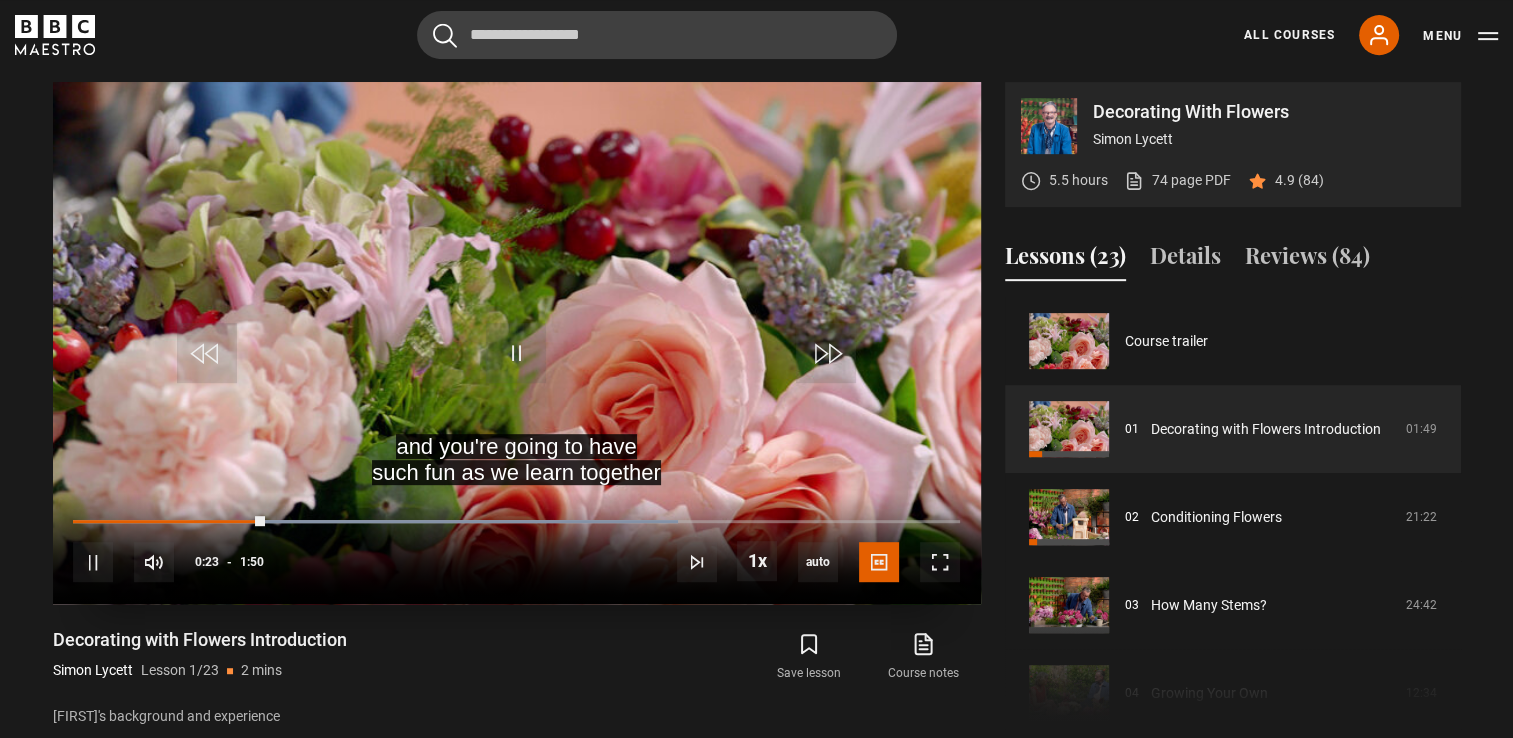 drag, startPoint x: 247, startPoint y: 510, endPoint x: 544, endPoint y: 507, distance: 297.01514 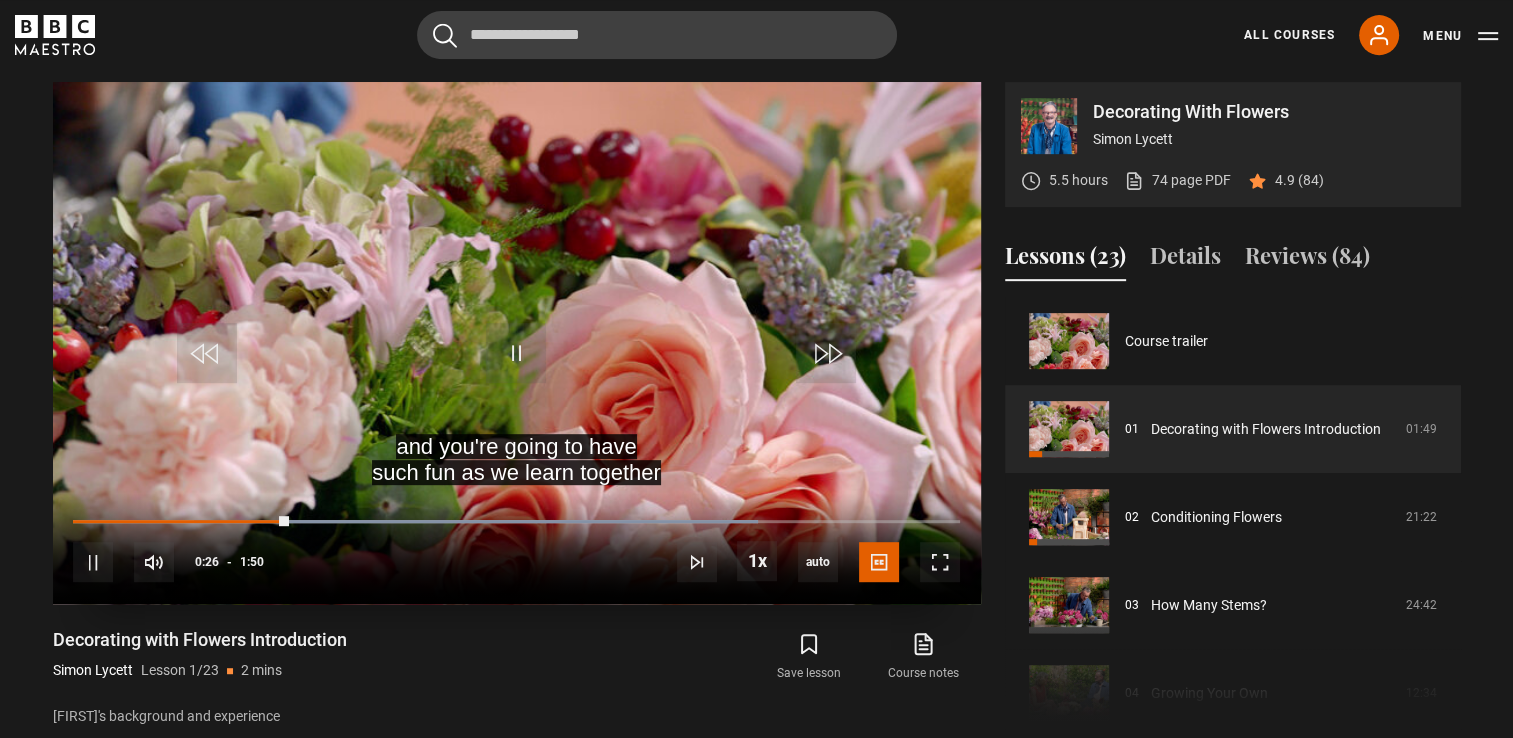 drag, startPoint x: 267, startPoint y: 506, endPoint x: 408, endPoint y: 510, distance: 141.05673 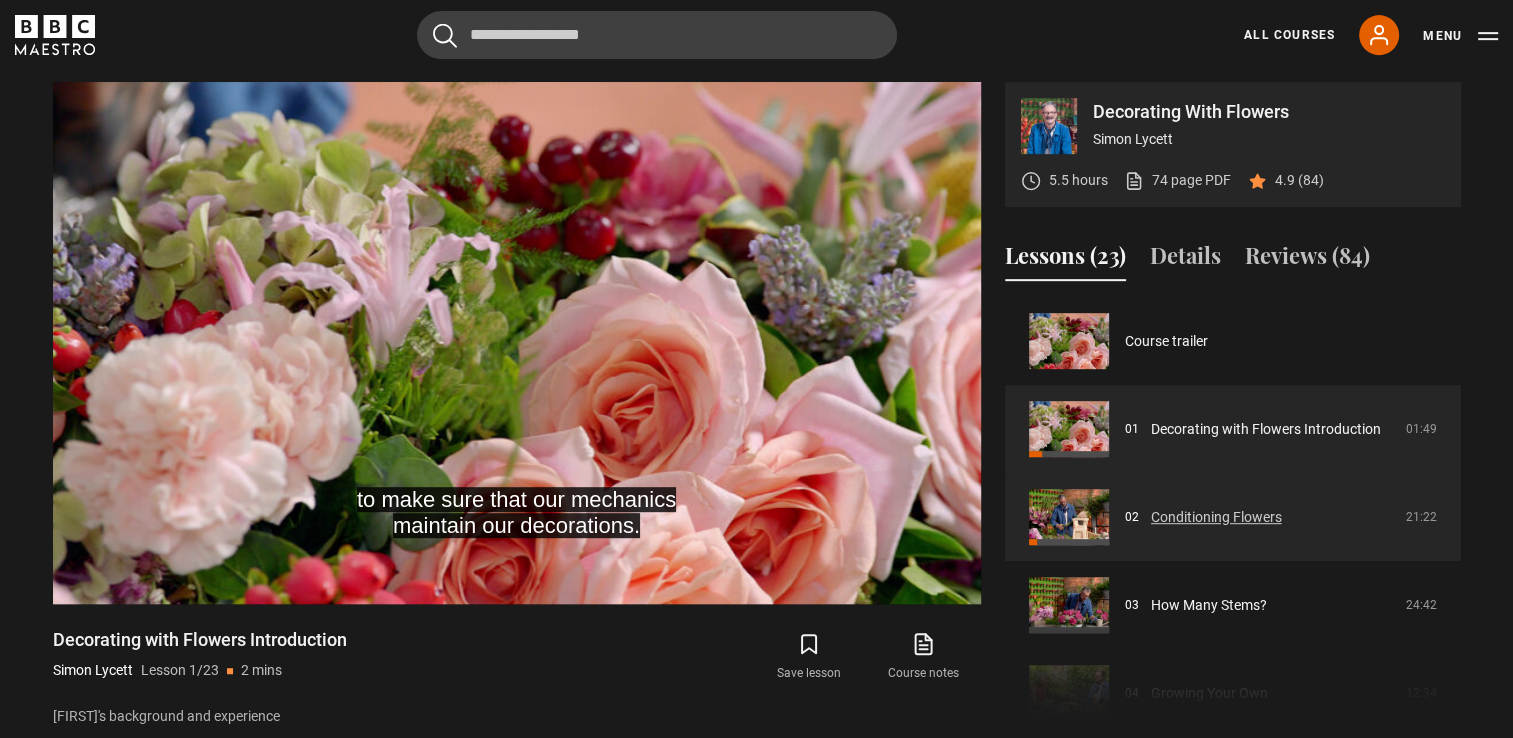 click on "Conditioning Flowers" at bounding box center [1216, 517] 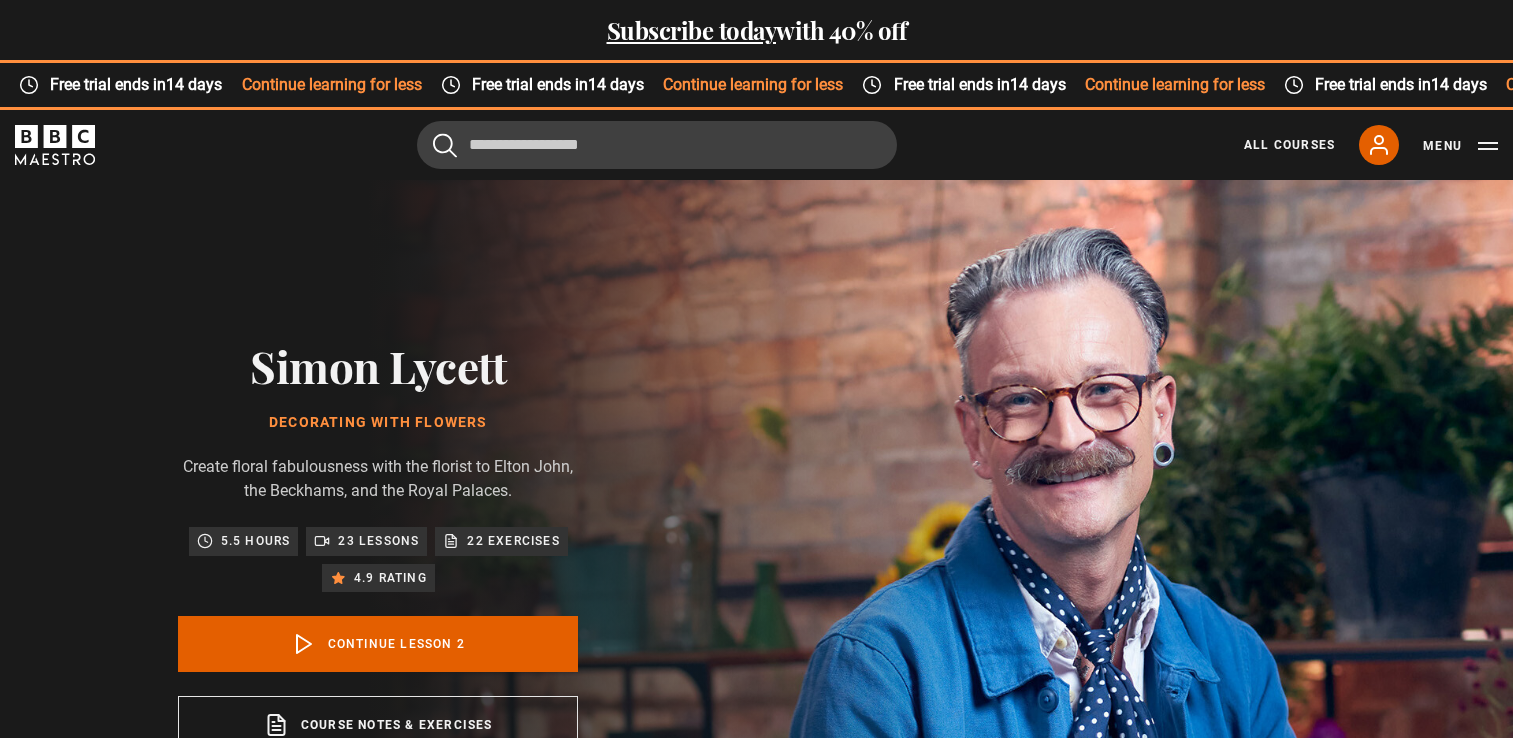 scroll, scrollTop: 912, scrollLeft: 0, axis: vertical 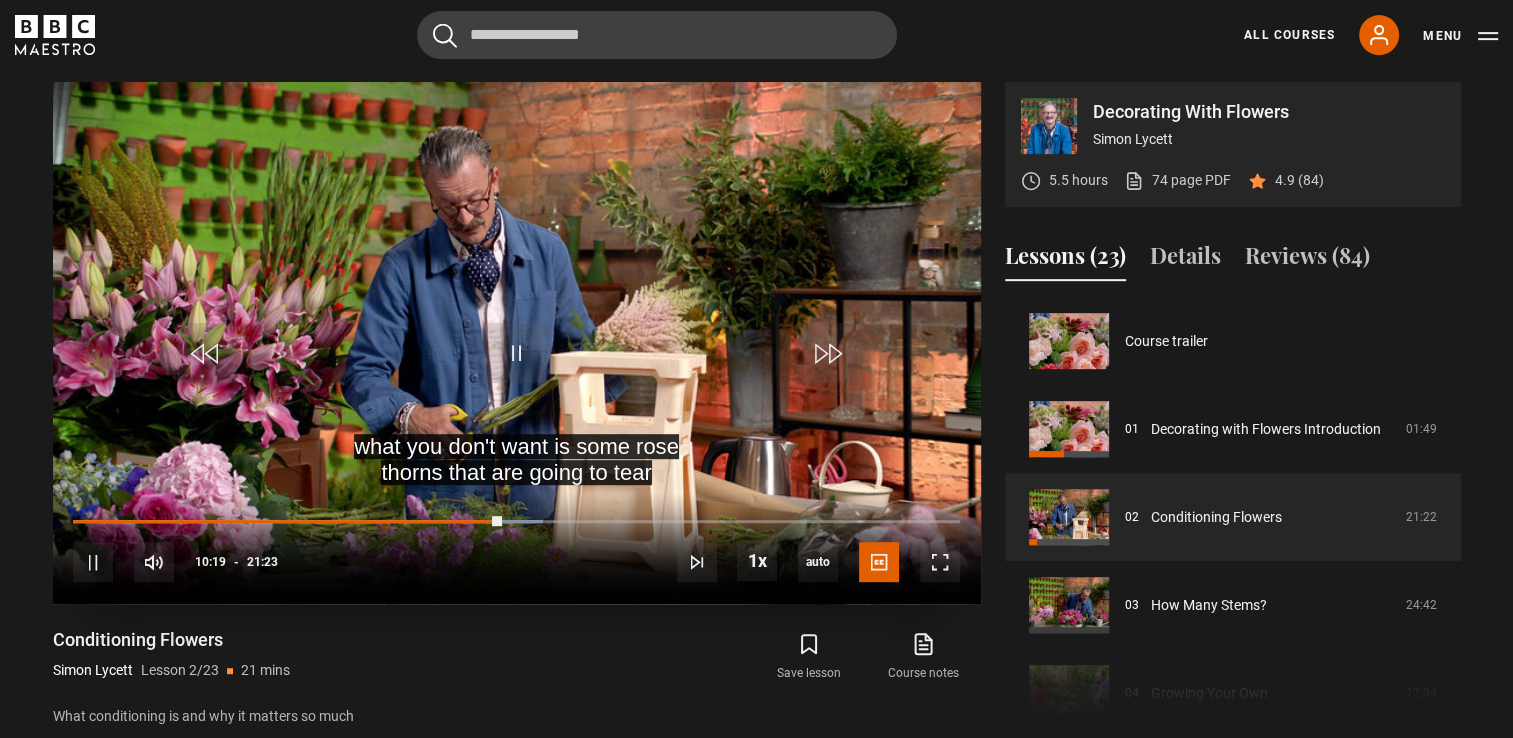 click at bounding box center [517, 343] 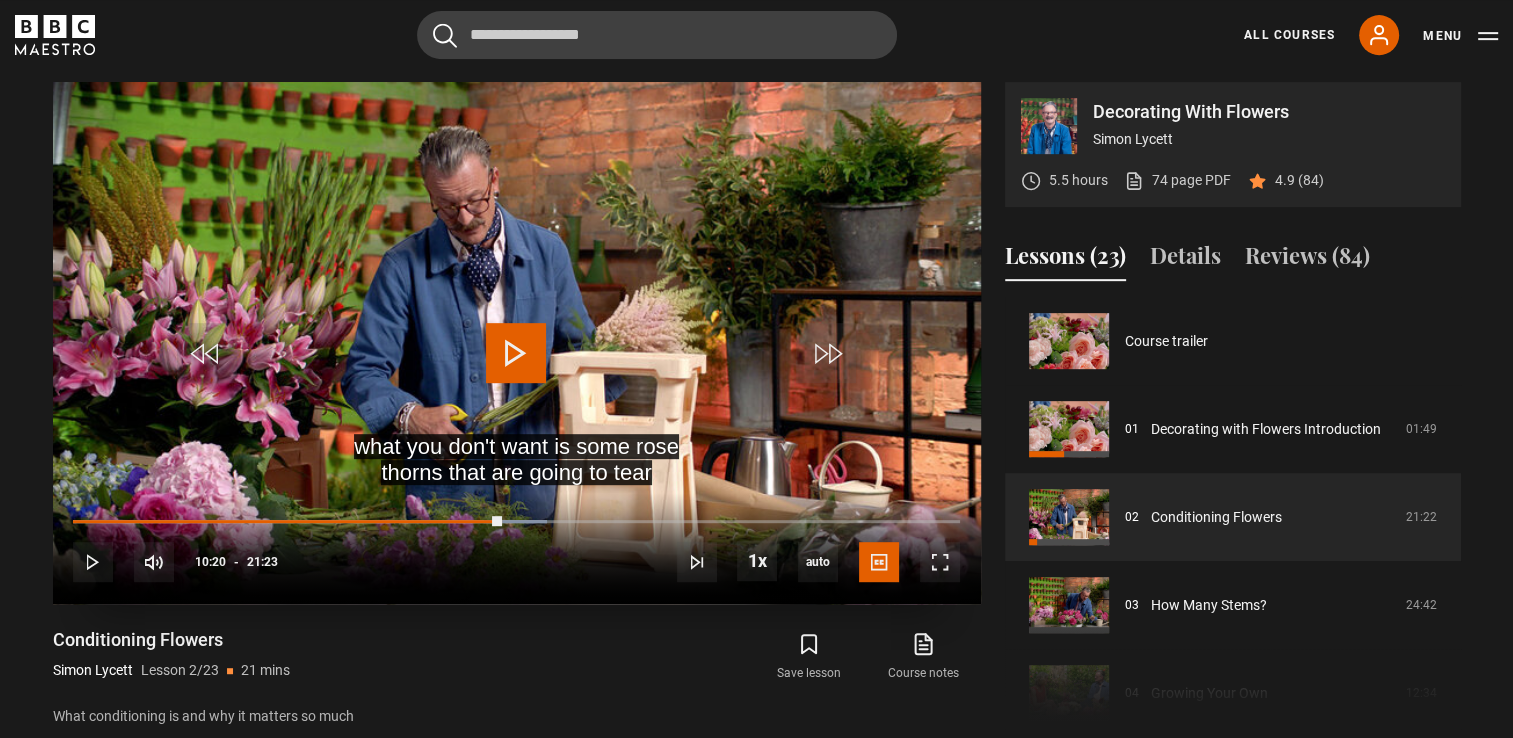 click at bounding box center (516, 353) 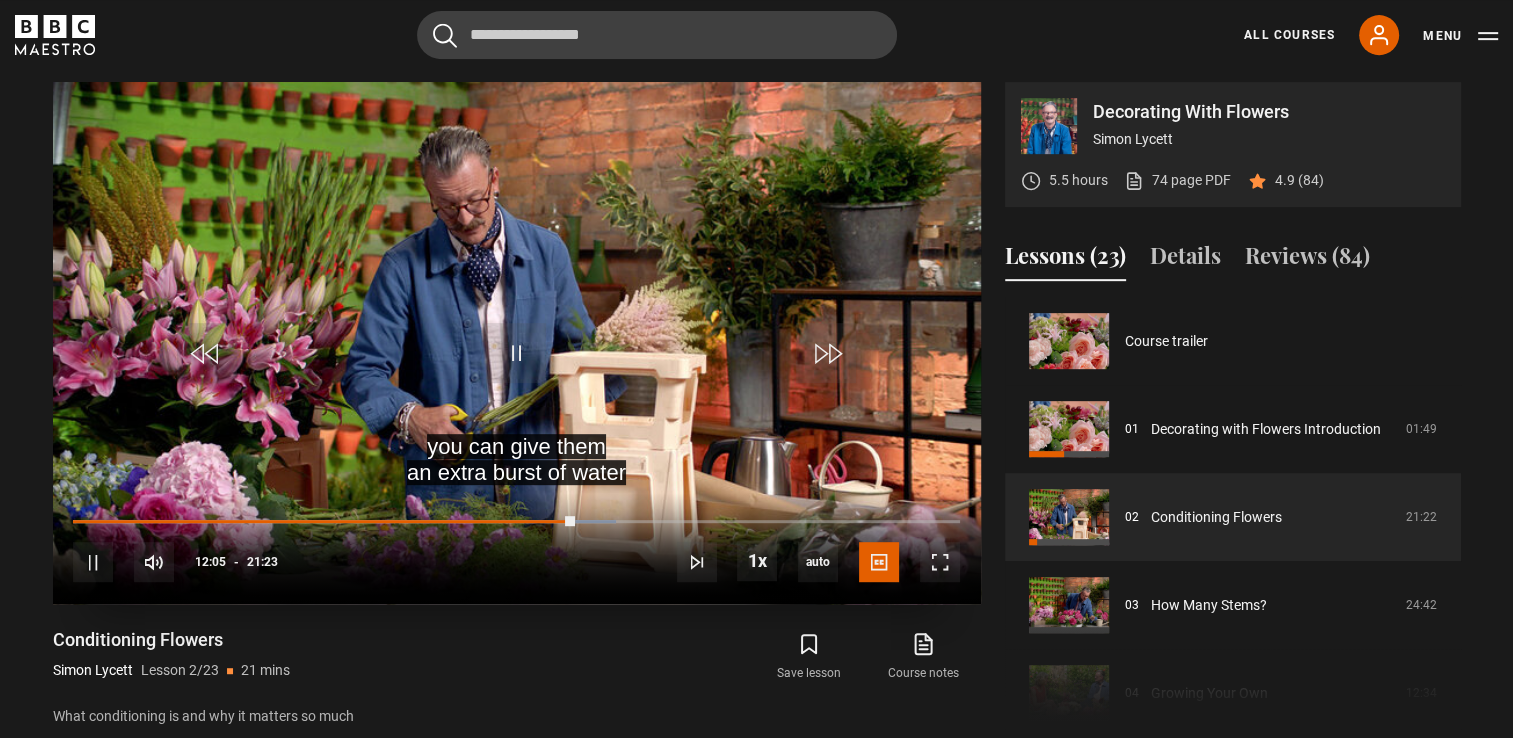 drag, startPoint x: 565, startPoint y: 510, endPoint x: 527, endPoint y: 514, distance: 38.209946 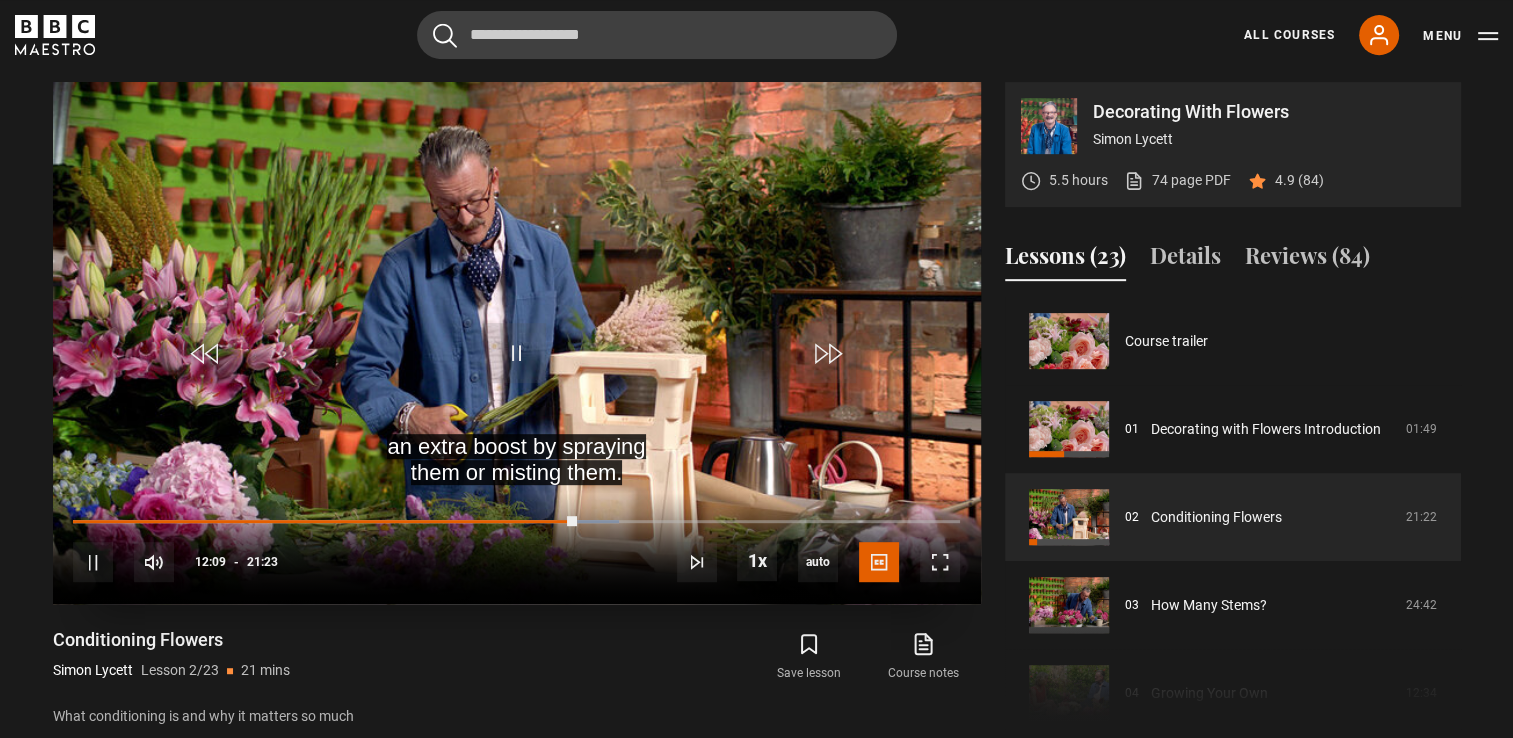 drag, startPoint x: 568, startPoint y: 508, endPoint x: 517, endPoint y: 514, distance: 51.351727 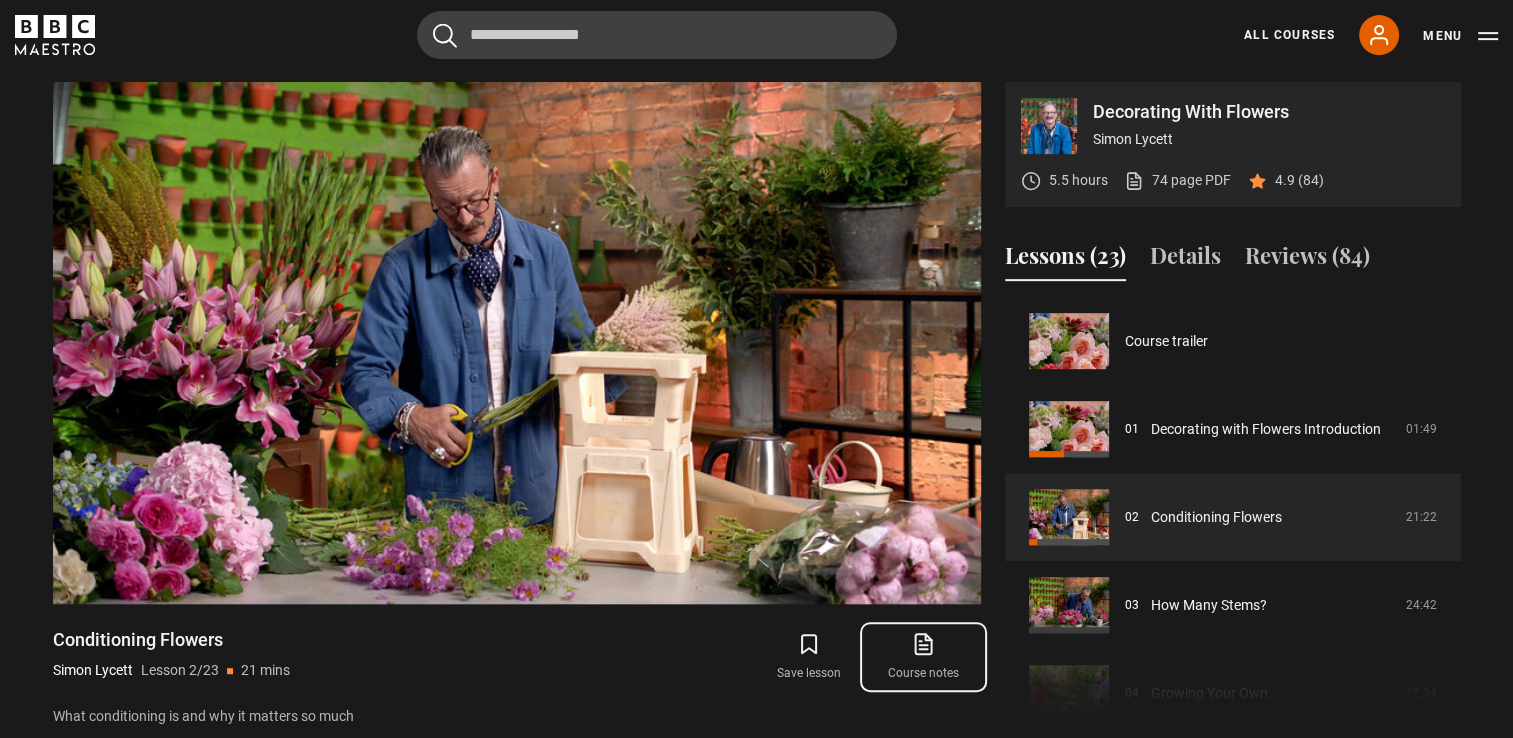 click 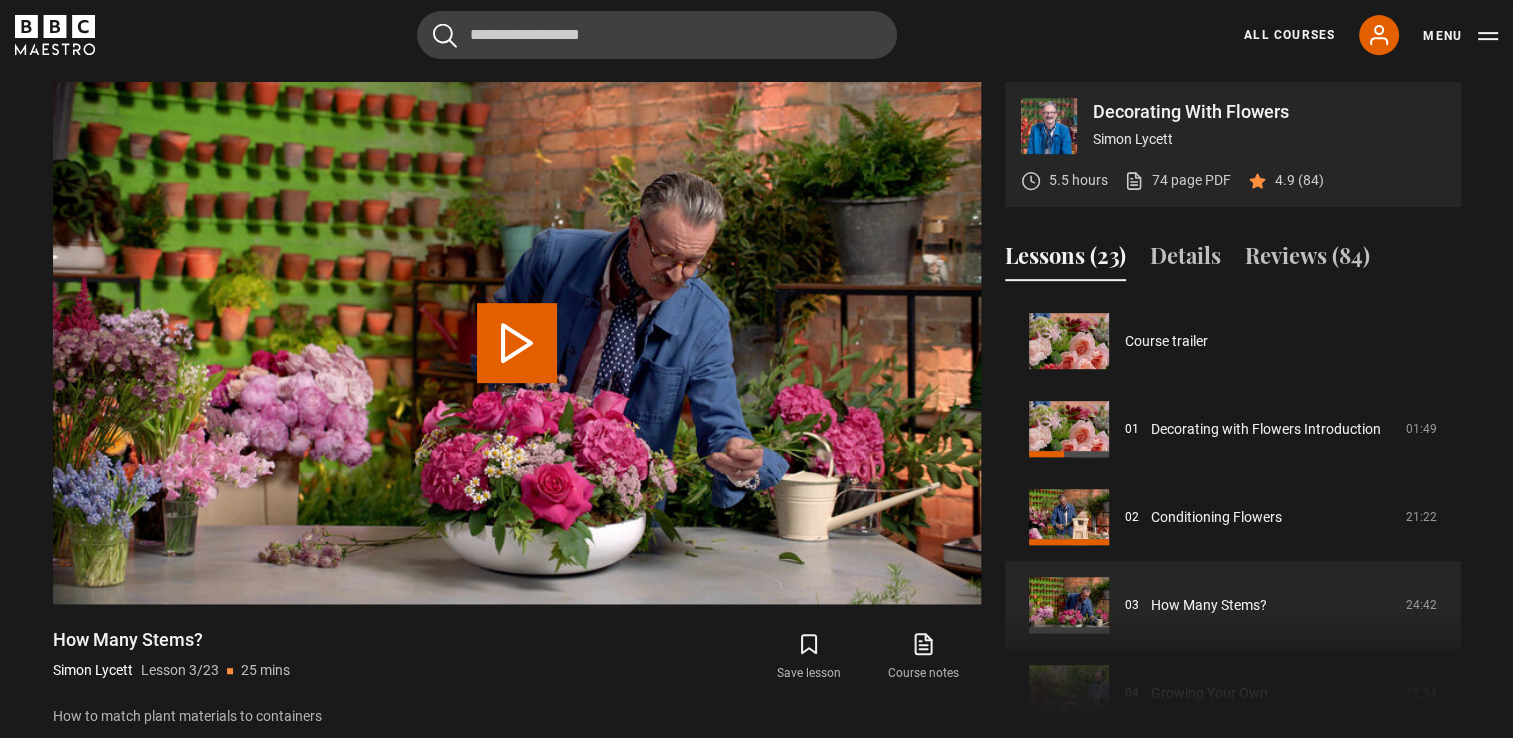 scroll, scrollTop: 176, scrollLeft: 0, axis: vertical 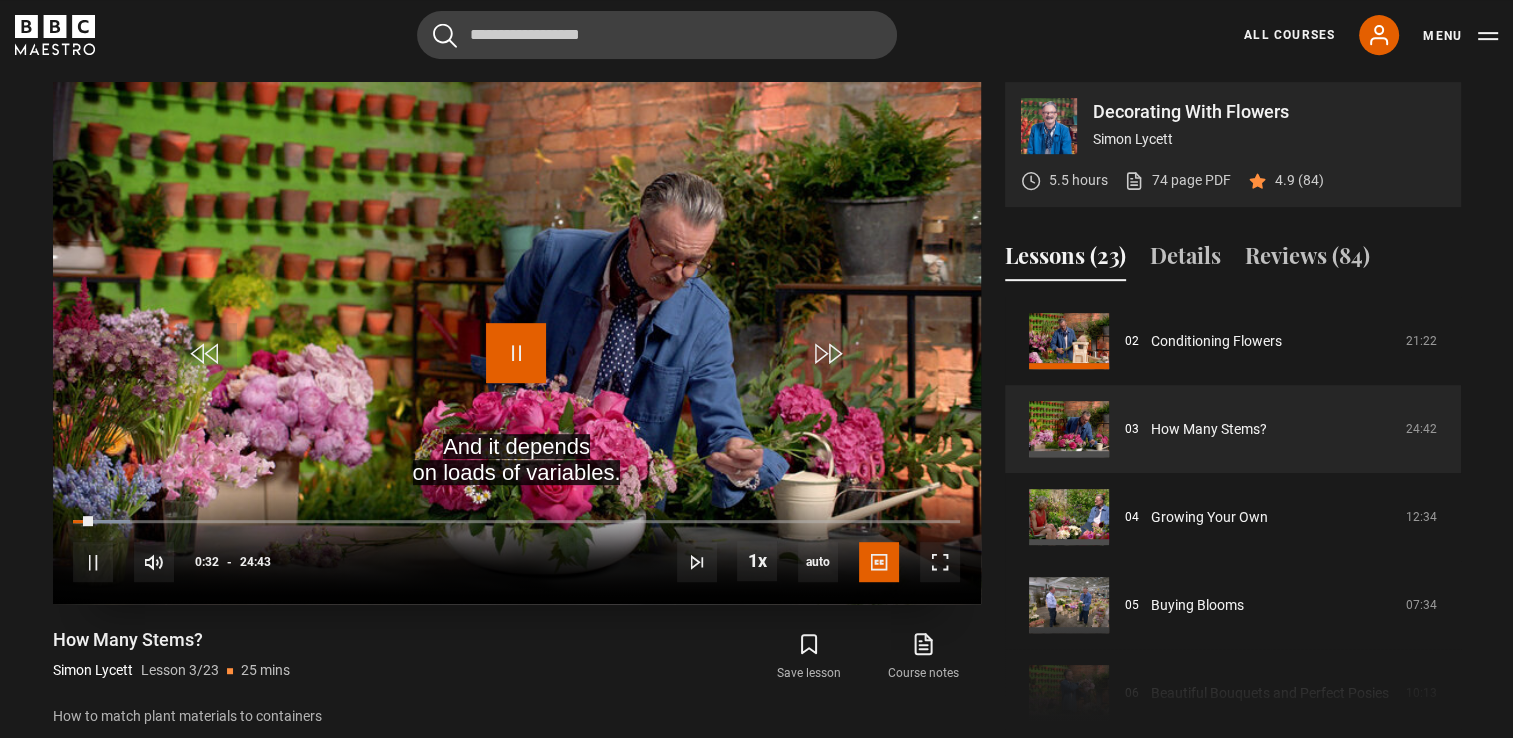 click at bounding box center (516, 353) 